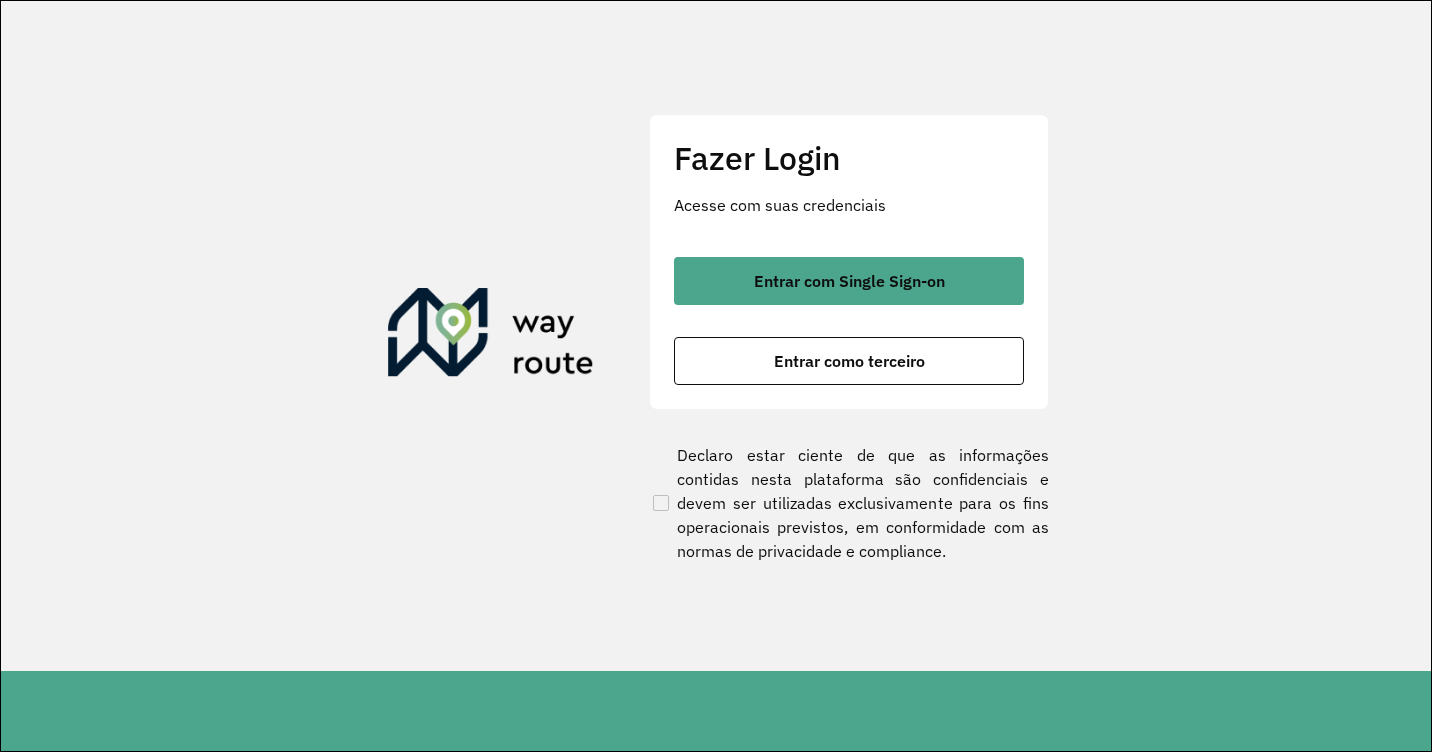 scroll, scrollTop: 0, scrollLeft: 0, axis: both 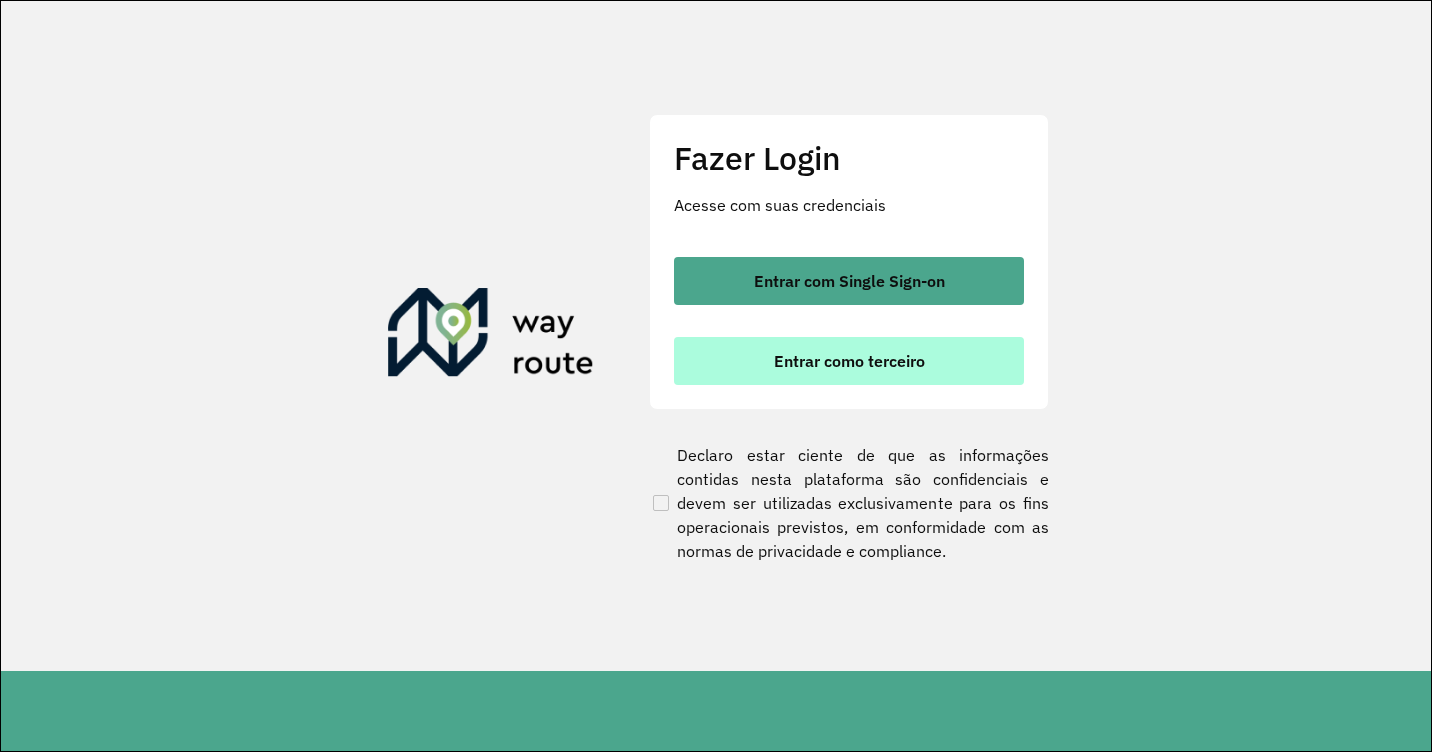 click on "Entrar como terceiro" at bounding box center [849, 361] 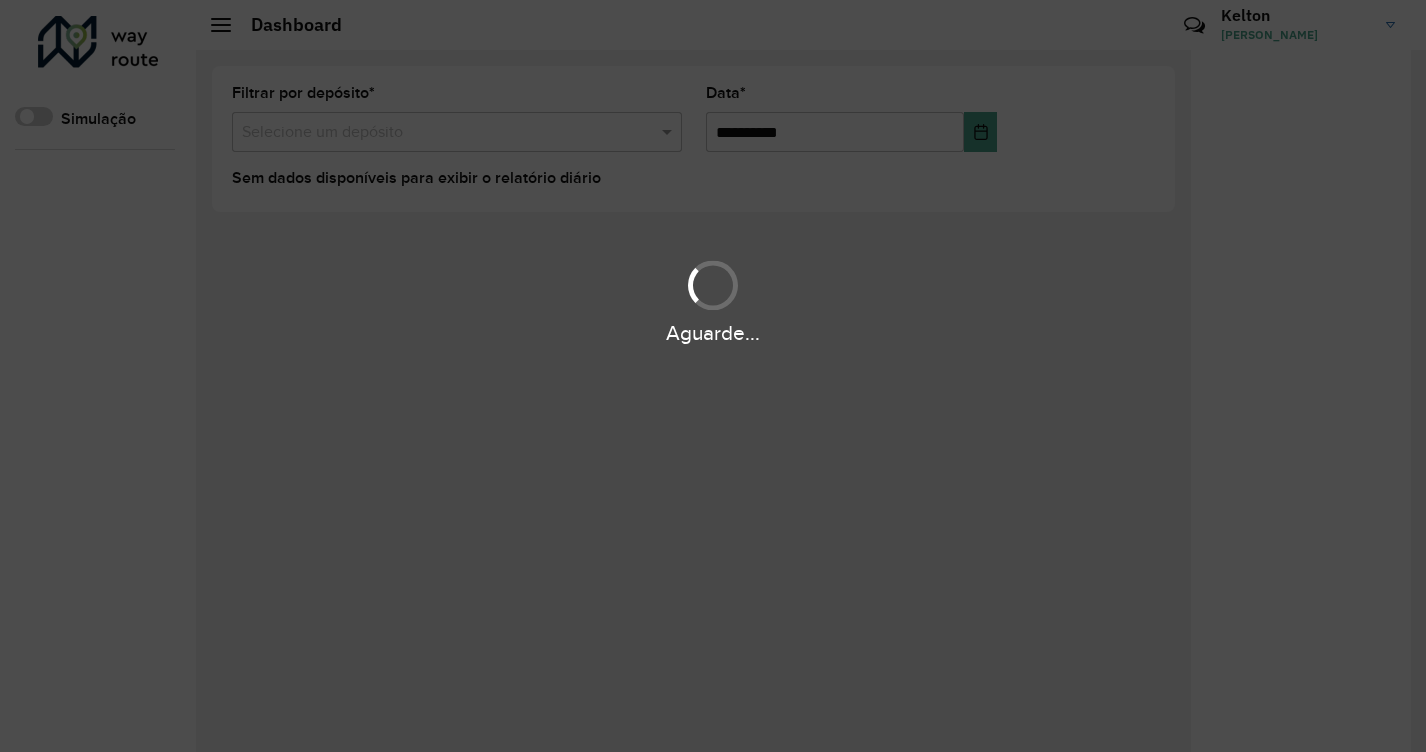 scroll, scrollTop: 0, scrollLeft: 0, axis: both 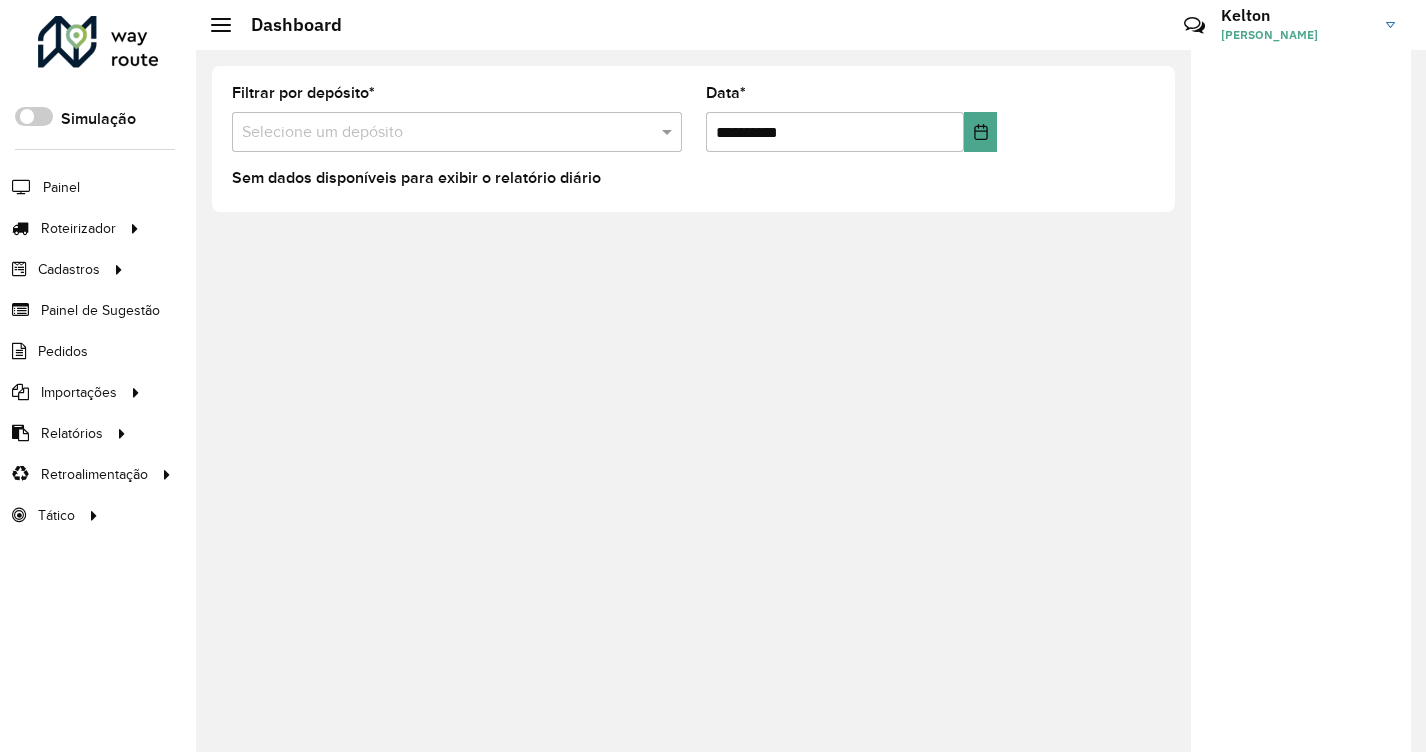 click 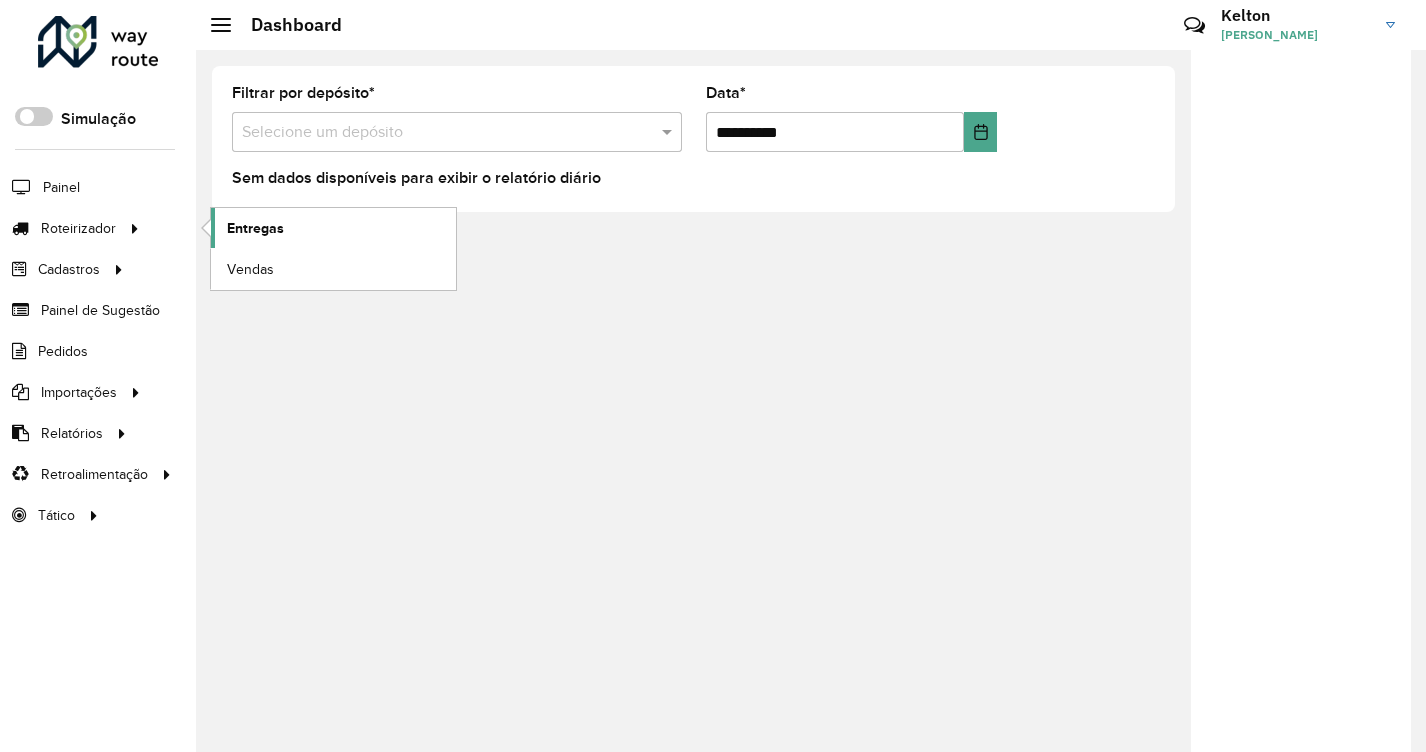 click on "Entregas" 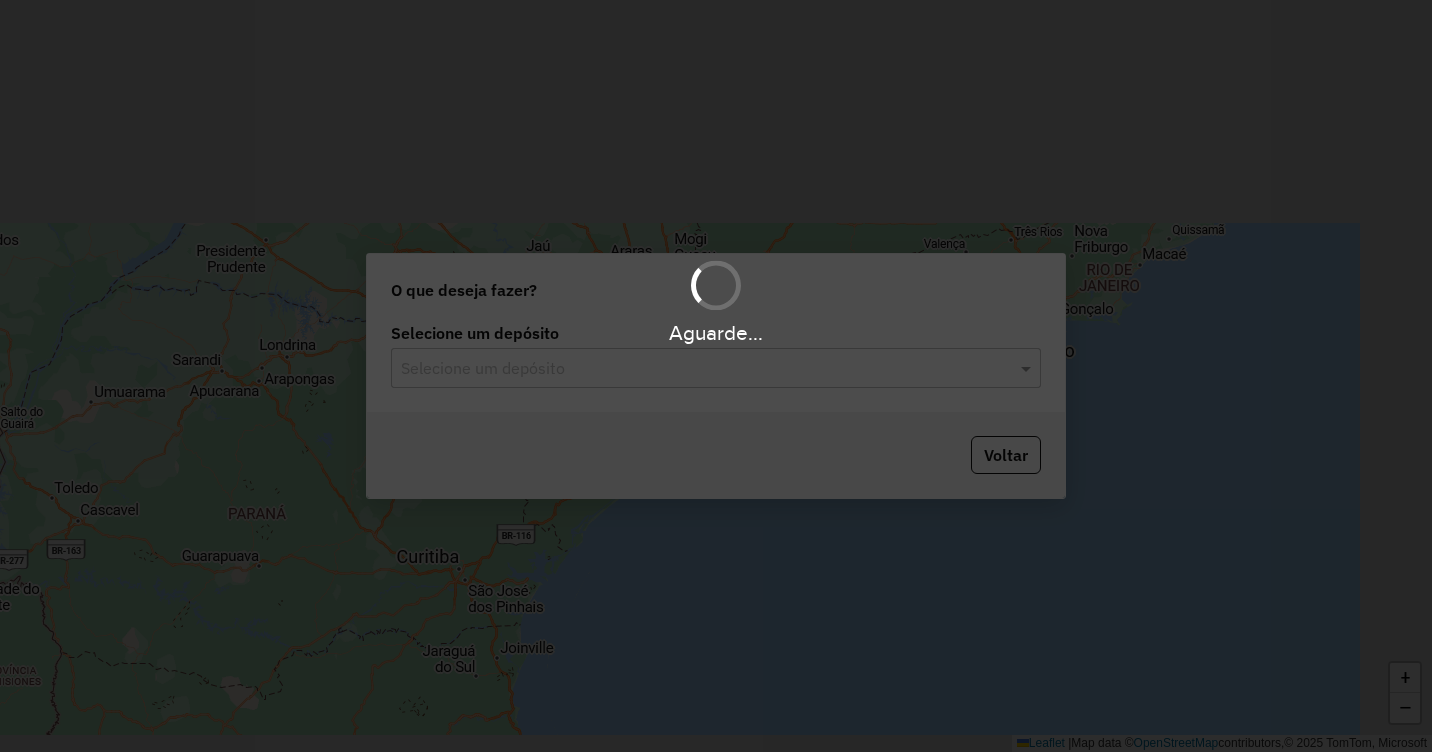 scroll, scrollTop: 0, scrollLeft: 0, axis: both 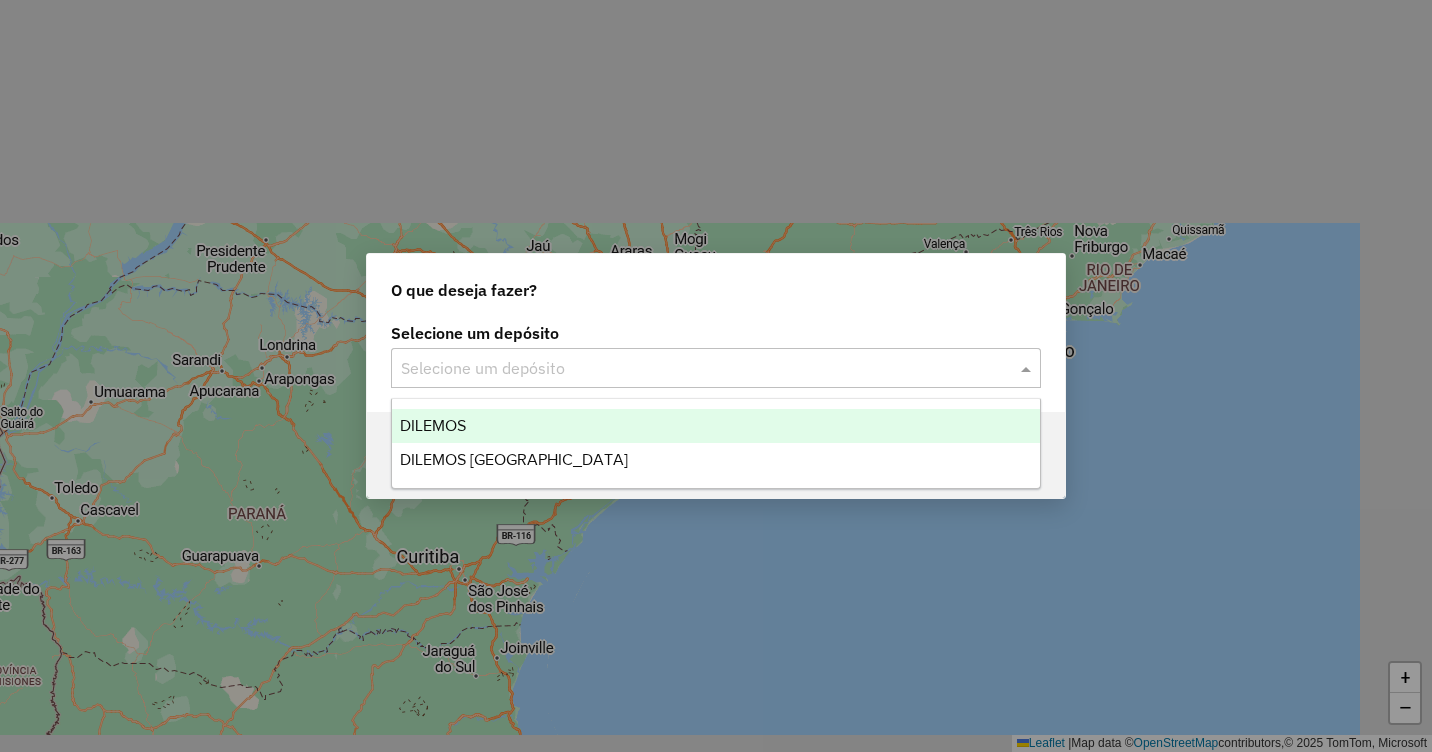 click 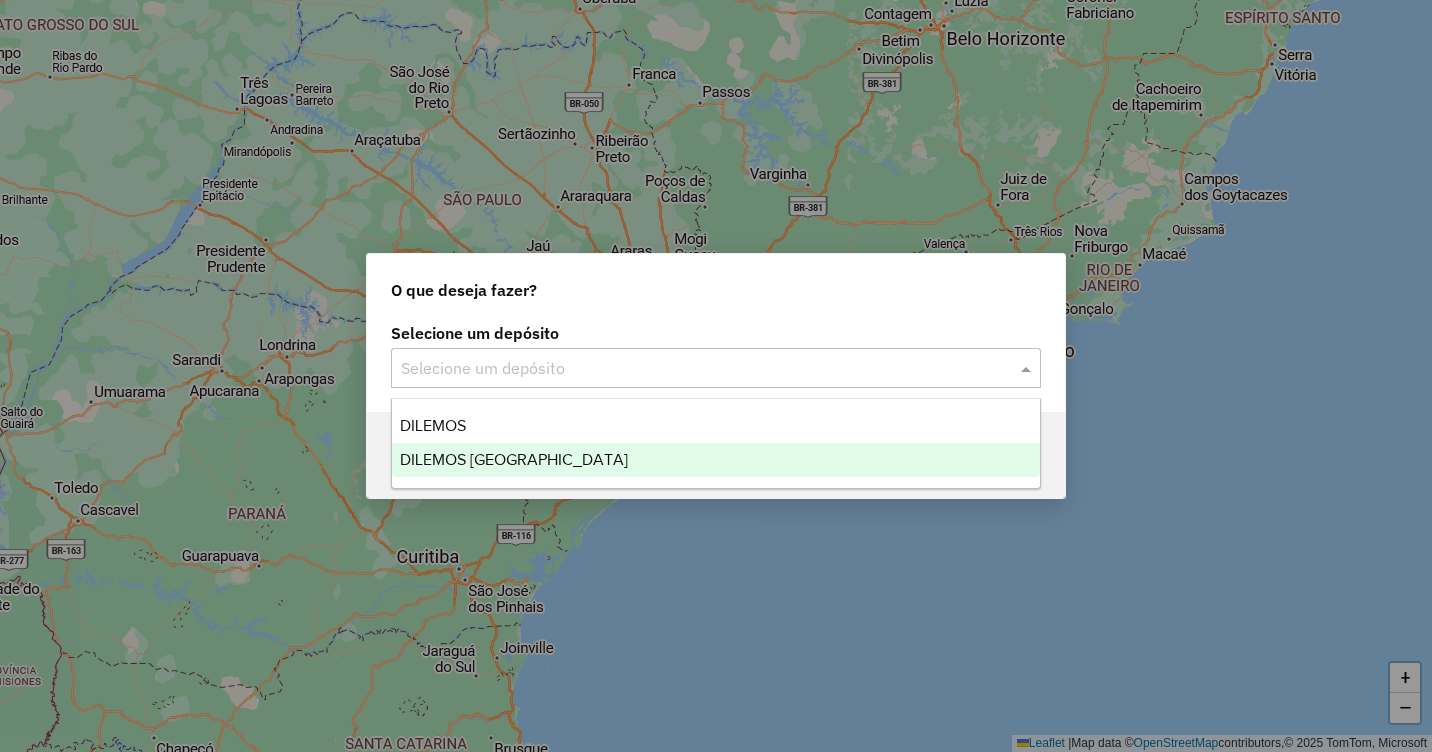 click on "DILEMOS [GEOGRAPHIC_DATA]" at bounding box center (514, 459) 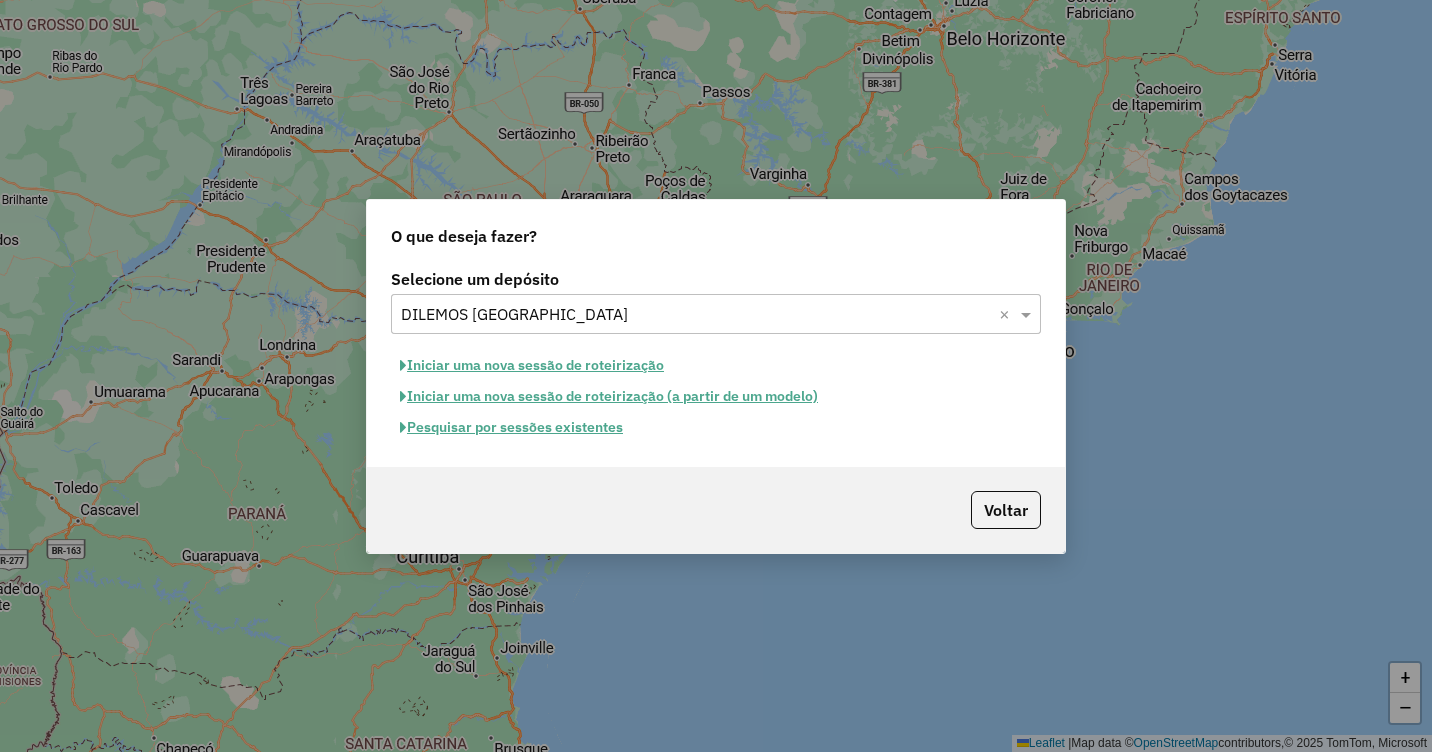 click on "Pesquisar por sessões existentes" 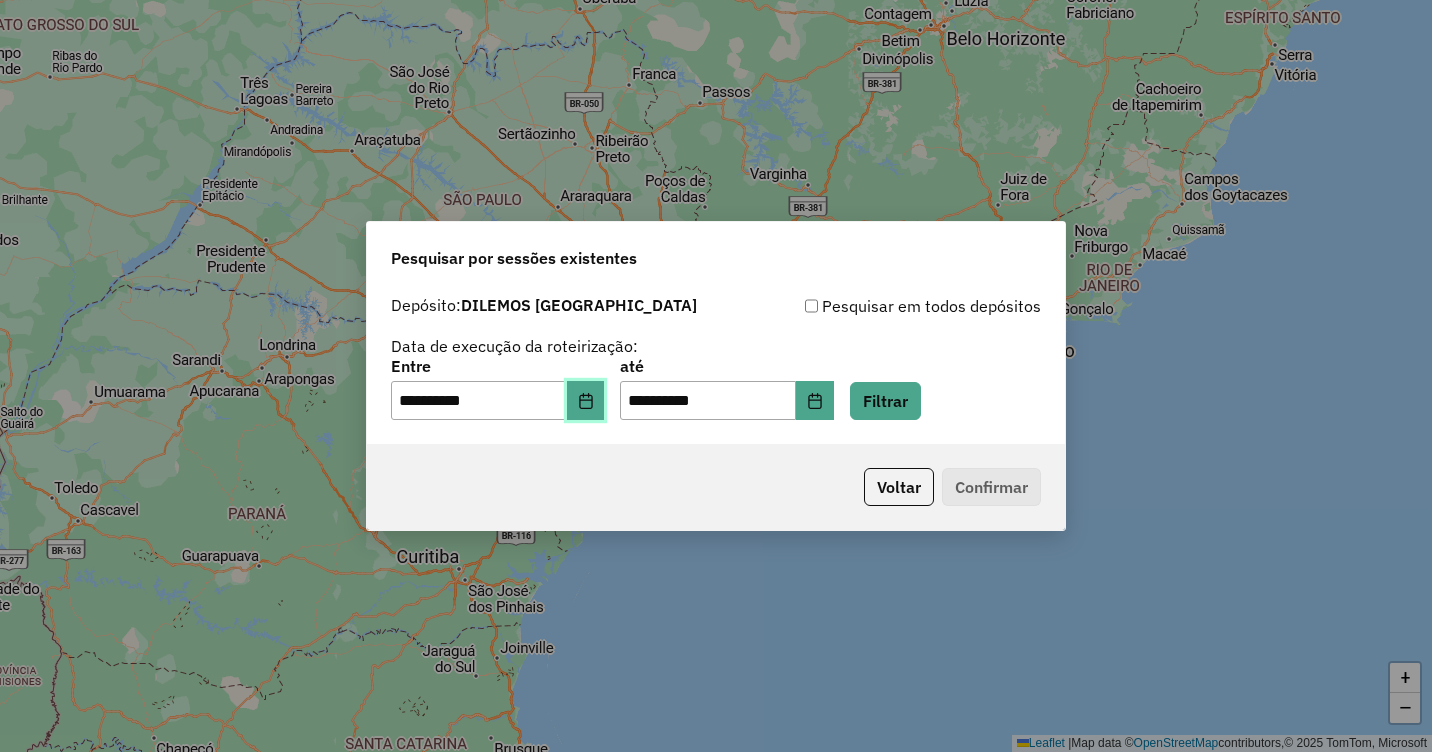 click at bounding box center (586, 401) 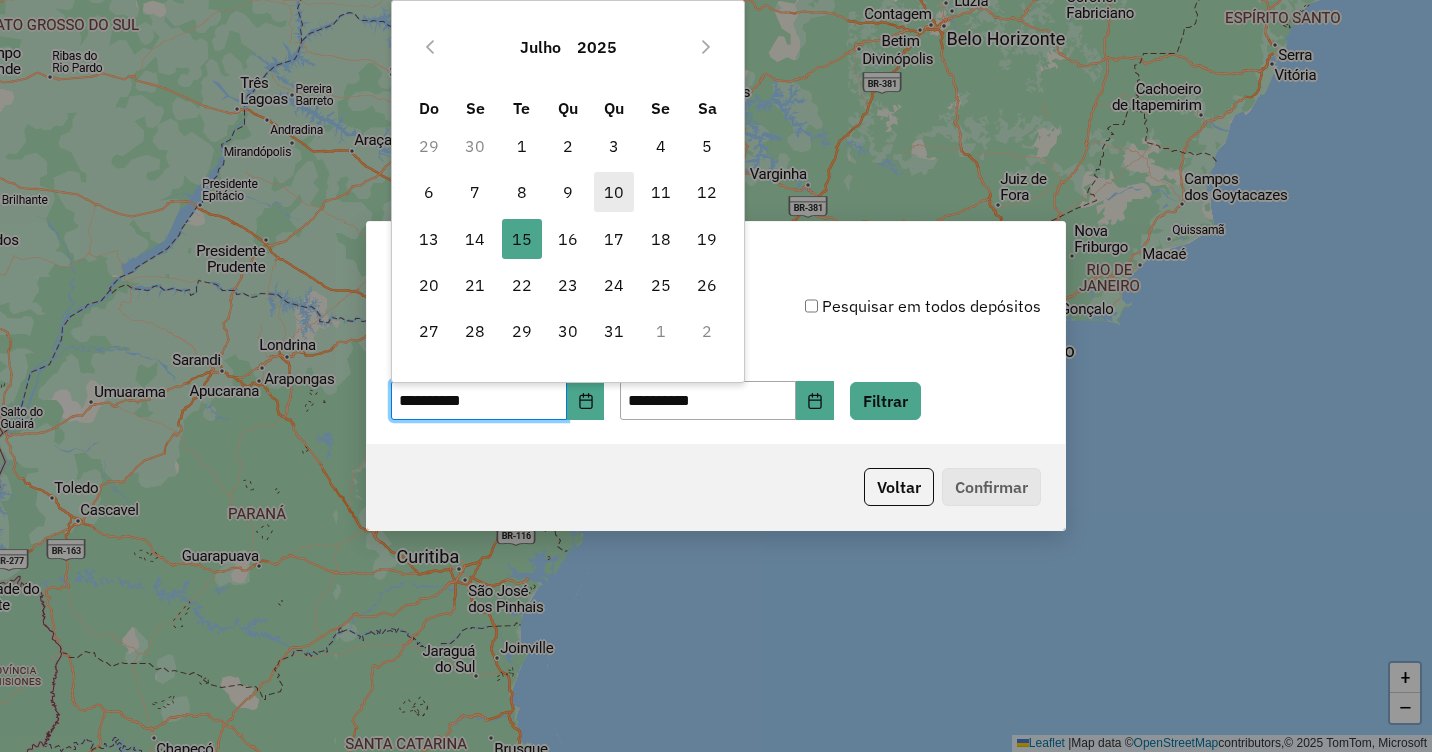 click on "10" at bounding box center [614, 192] 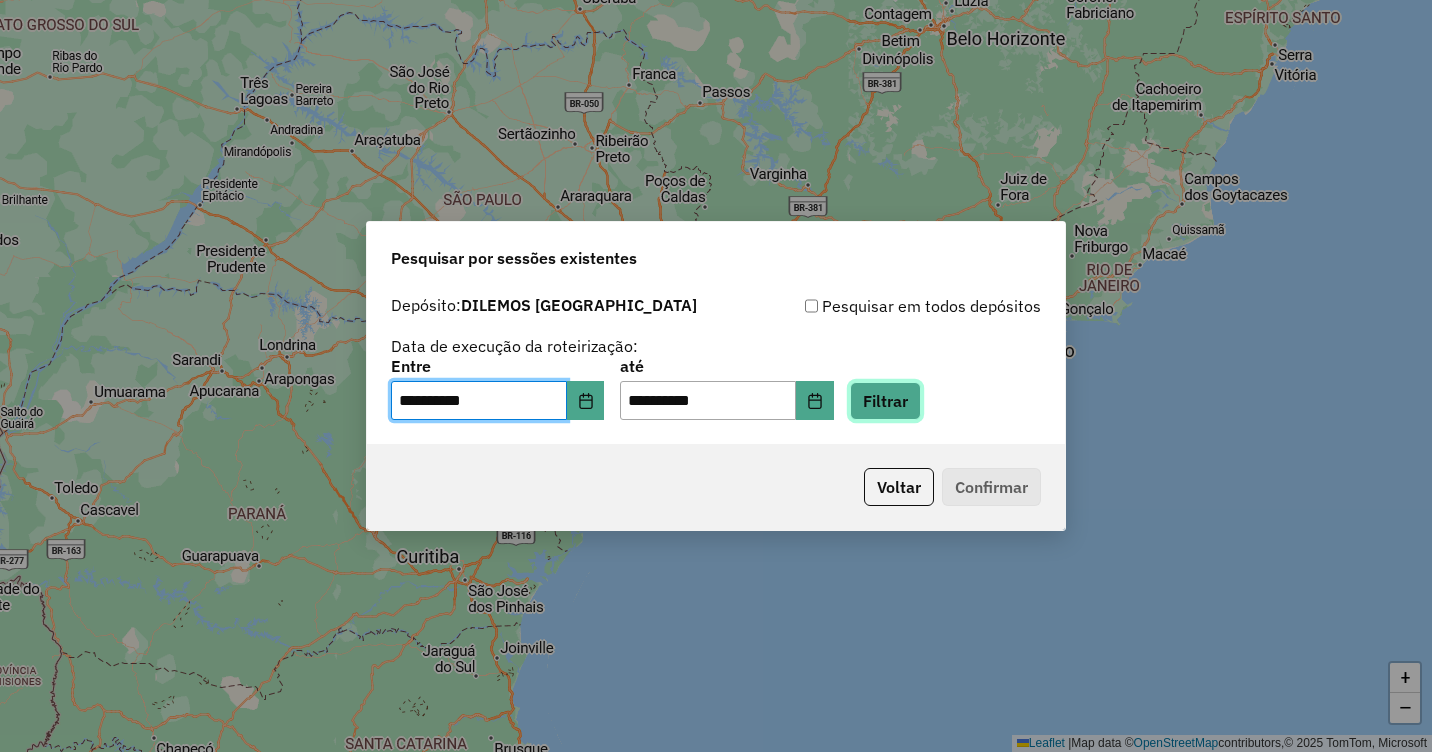 click on "Filtrar" 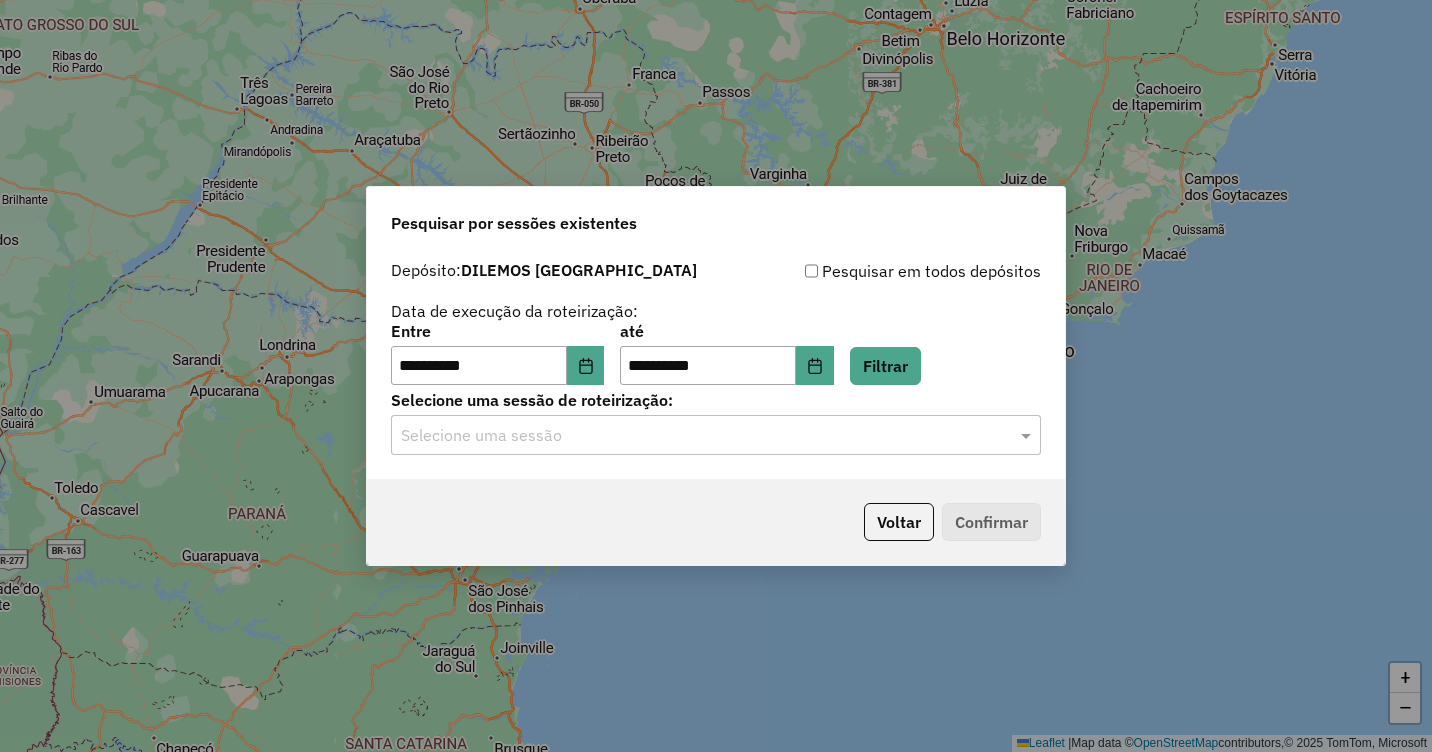 click on "Selecione uma sessão" 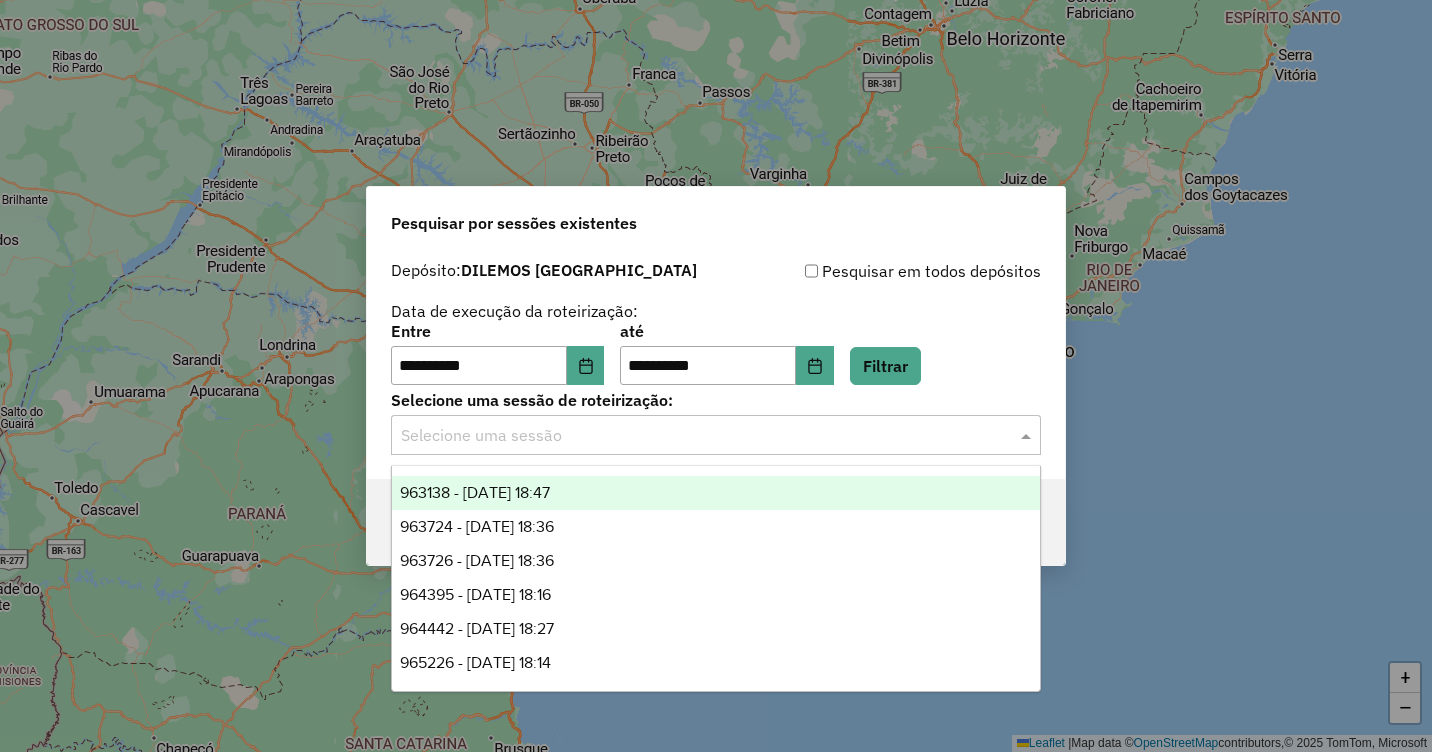 click on "963138 - 10/07/2025 18:47" at bounding box center [475, 492] 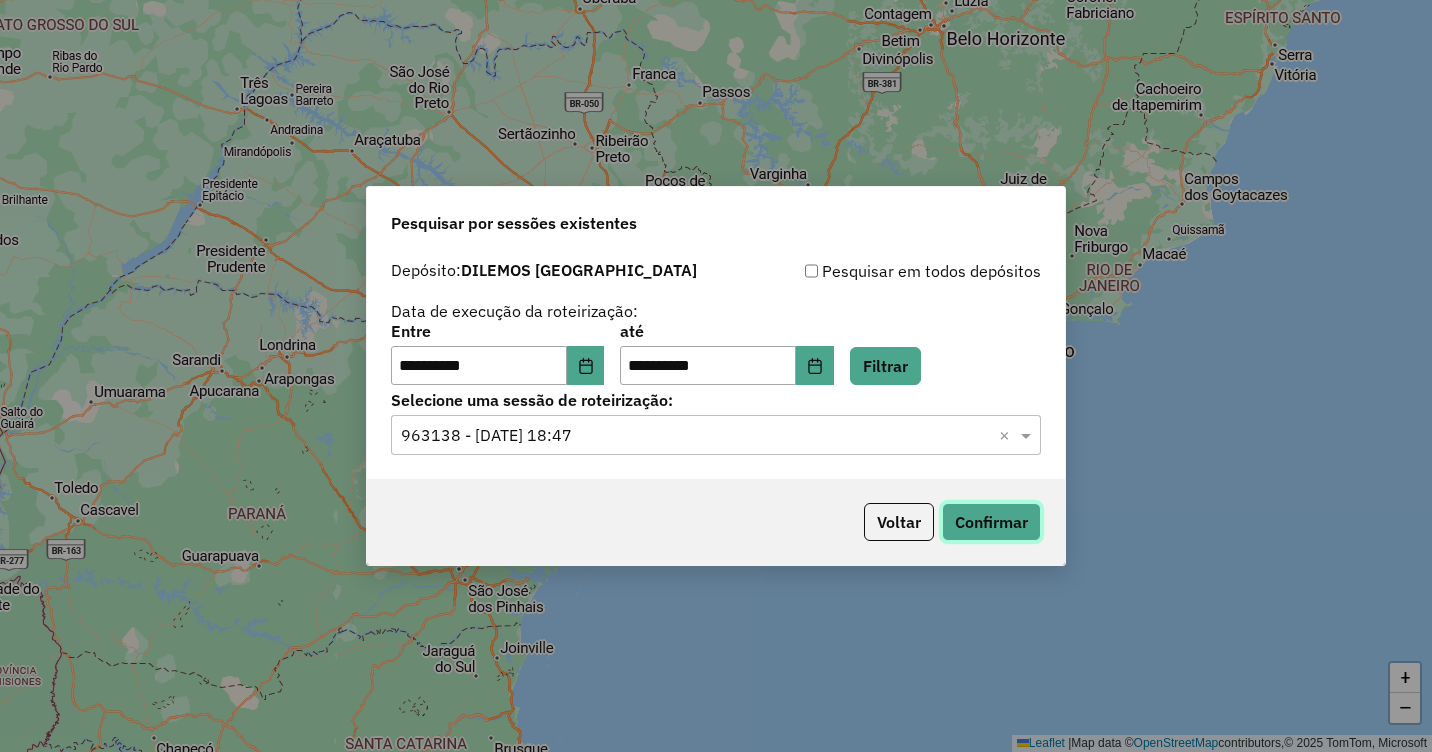 drag, startPoint x: 1002, startPoint y: 522, endPoint x: 806, endPoint y: 498, distance: 197.46393 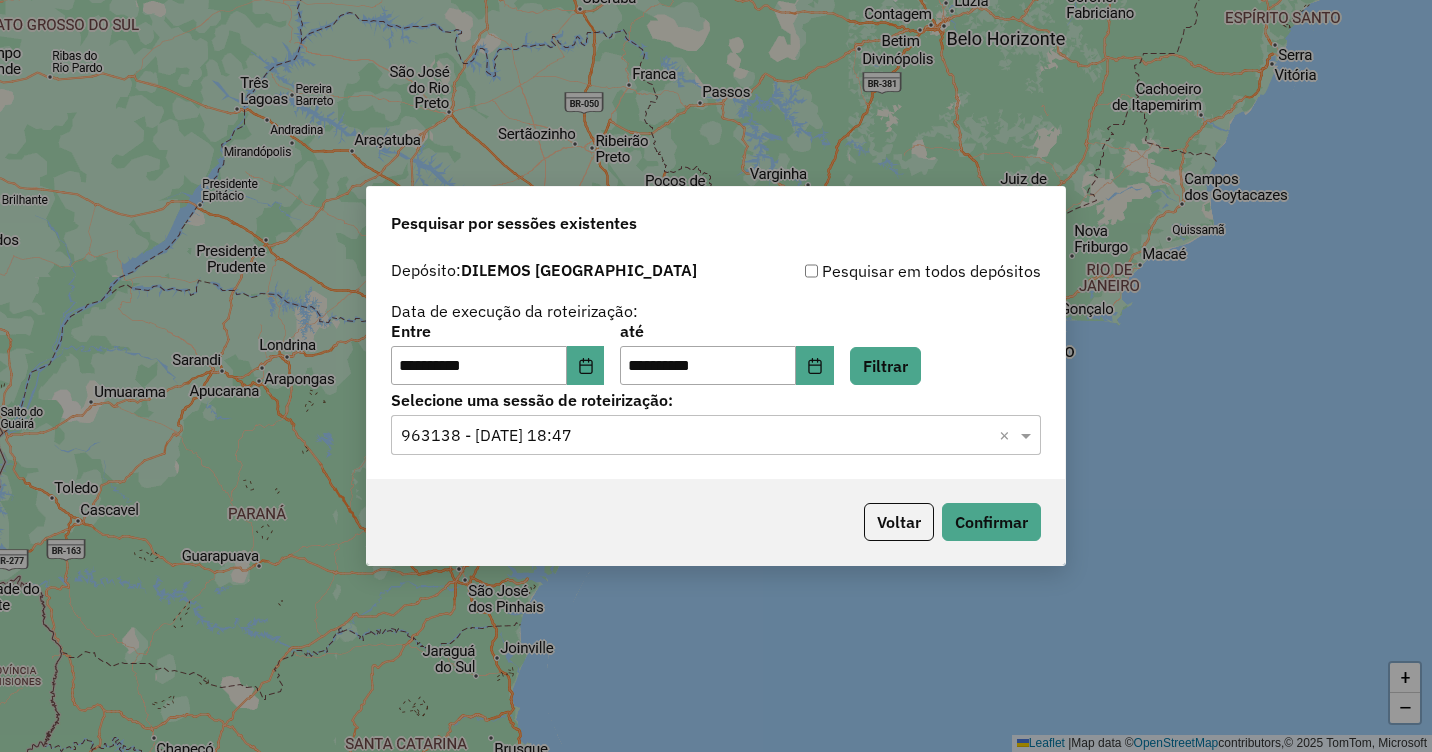 click 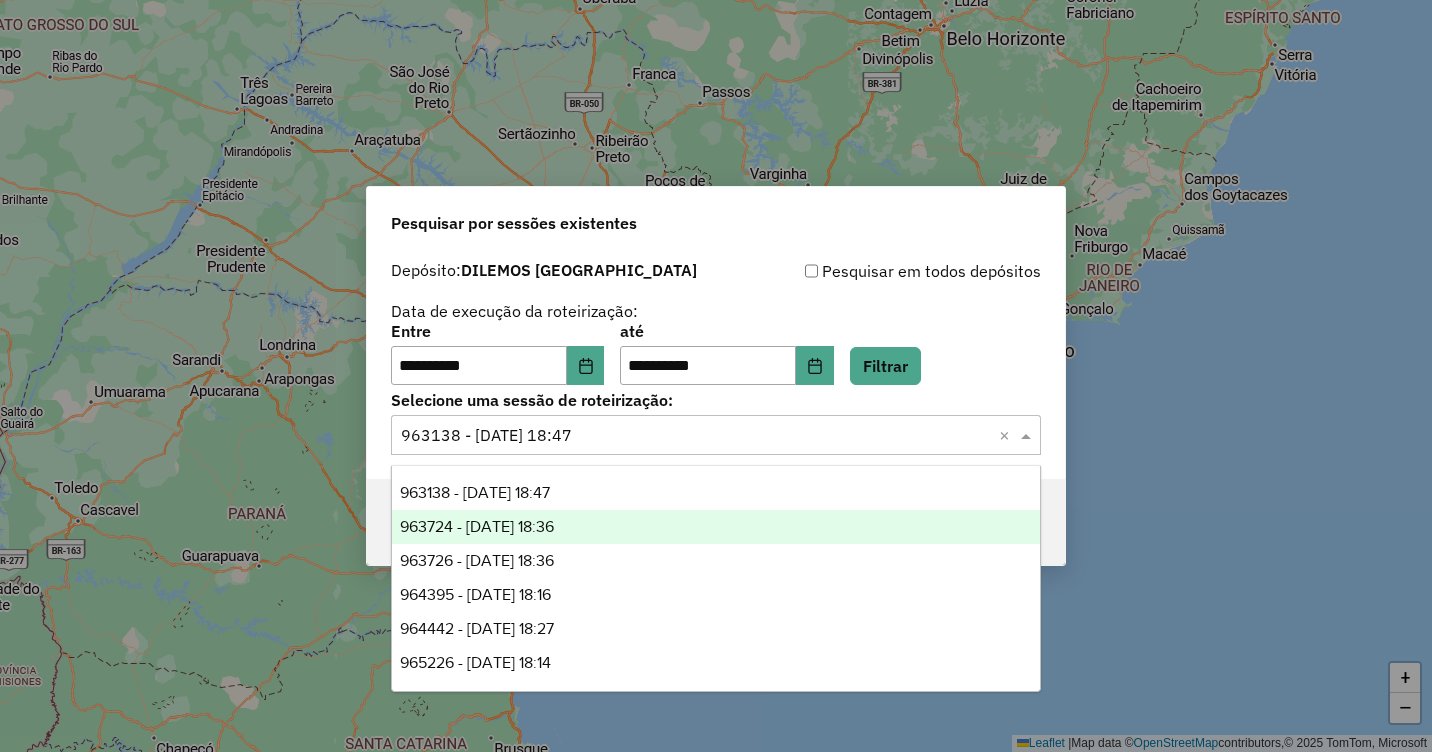 click on "963724 - 11/07/2025 18:36" at bounding box center [477, 526] 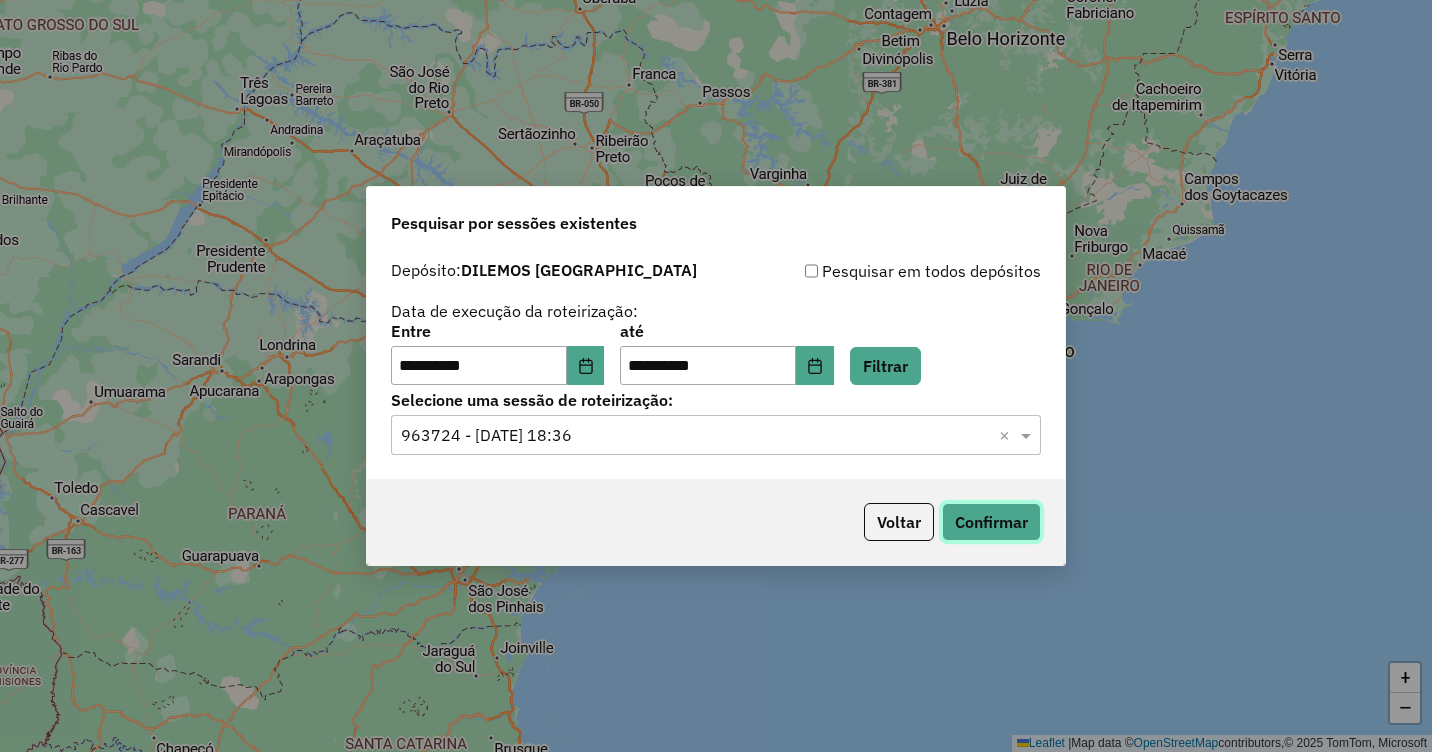 click on "Confirmar" 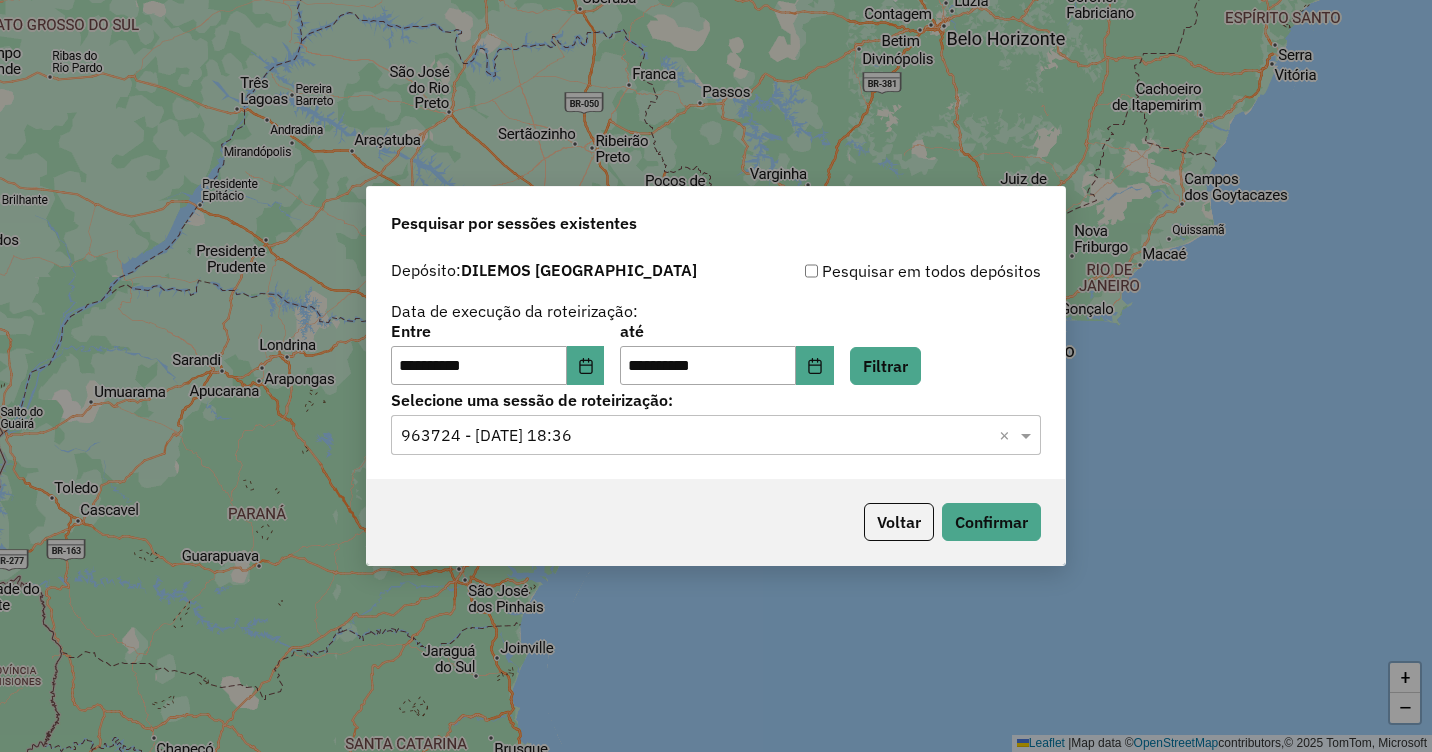 click 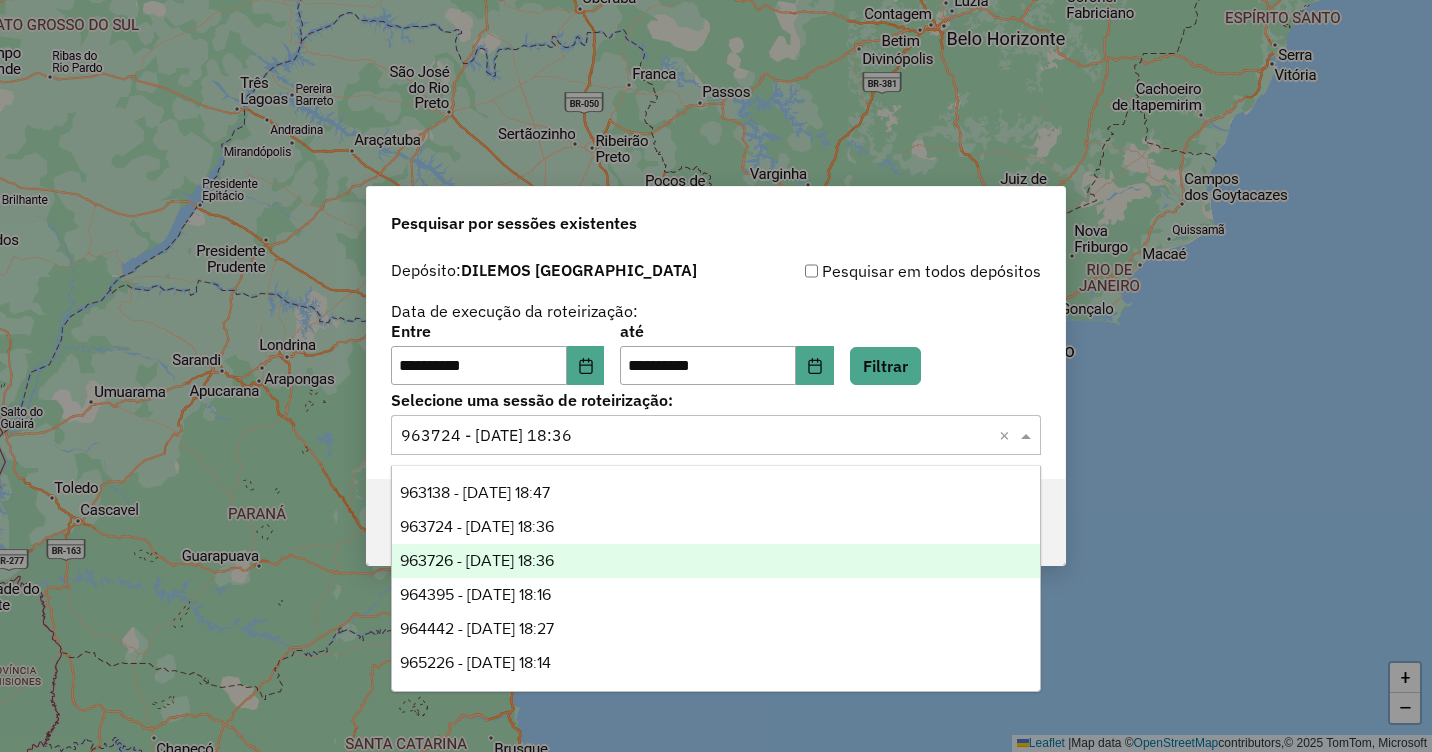 click on "963726 - 11/07/2025 18:36" at bounding box center (477, 560) 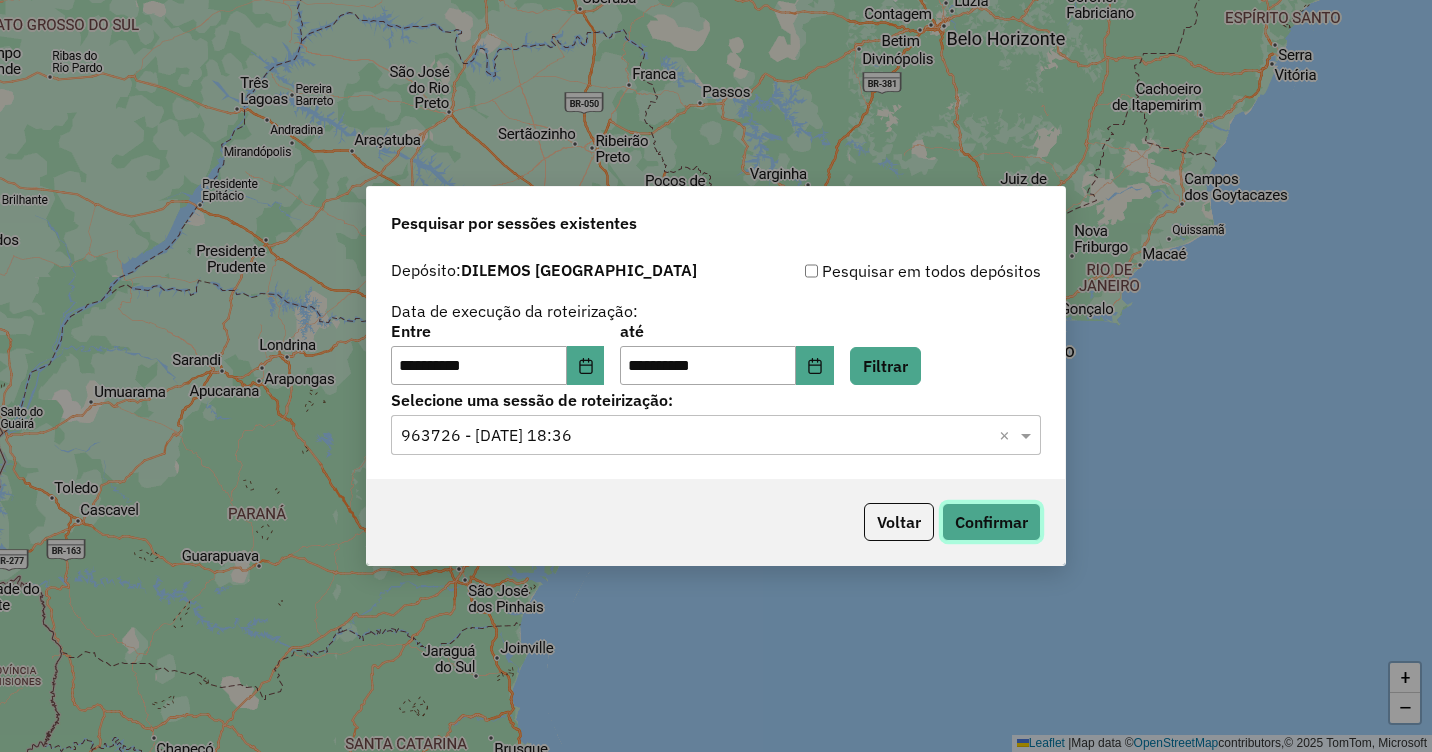 click on "Confirmar" 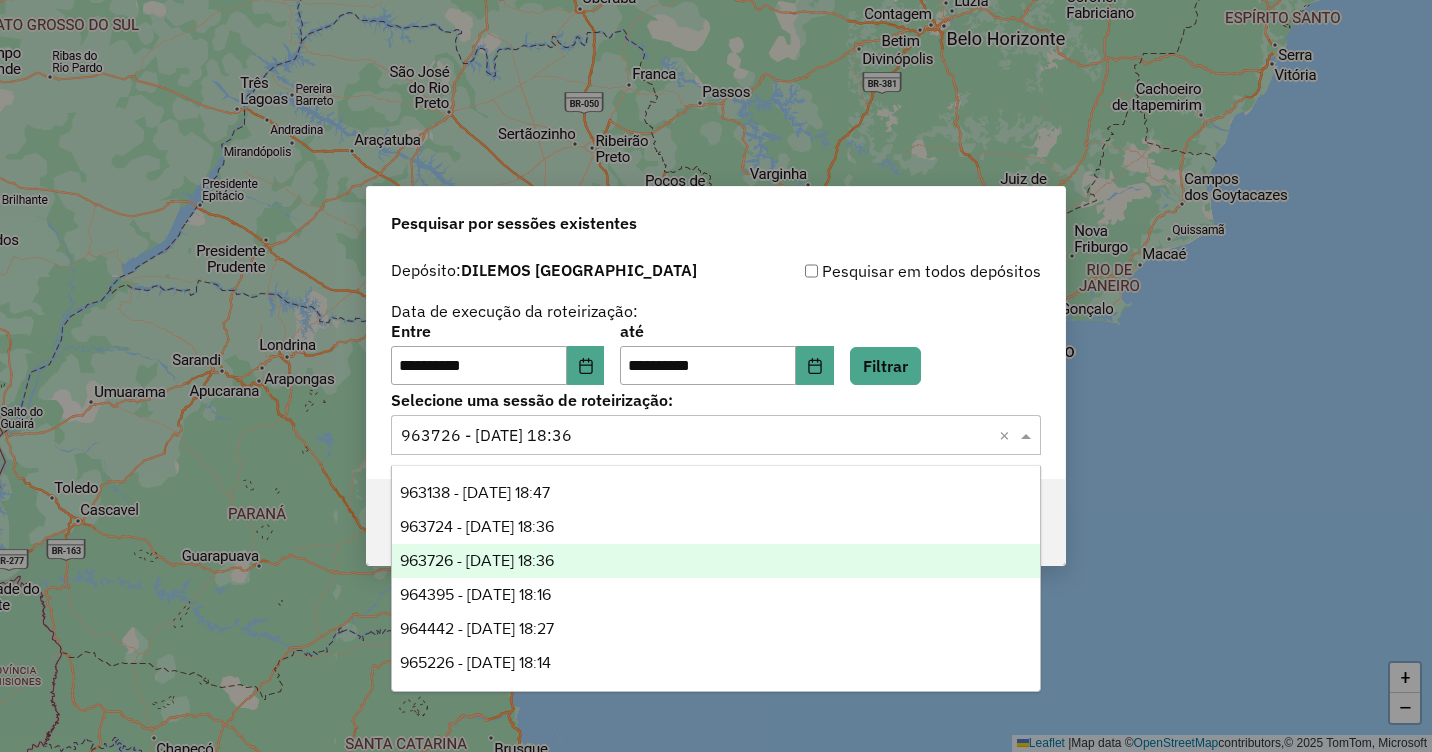 click 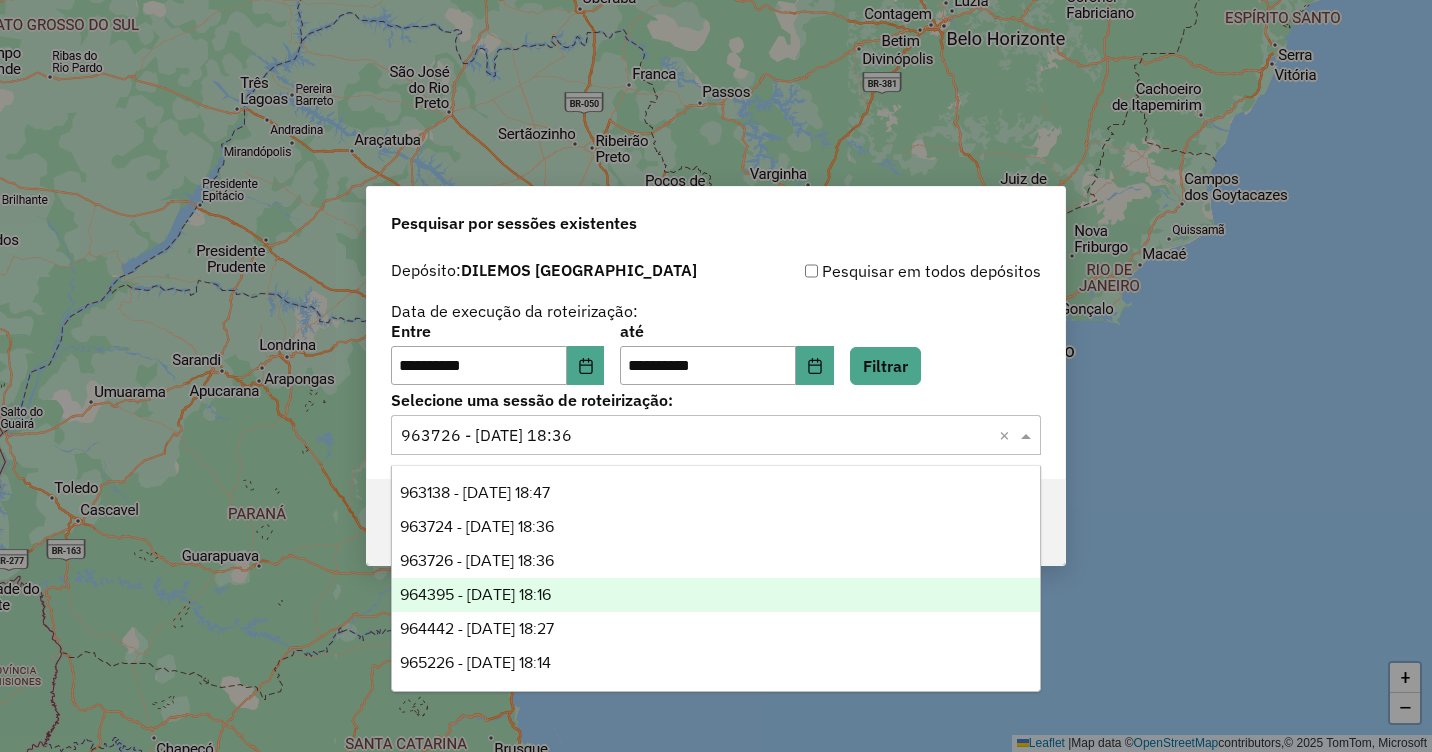 click on "964395 - 12/07/2025 18:16" at bounding box center [475, 594] 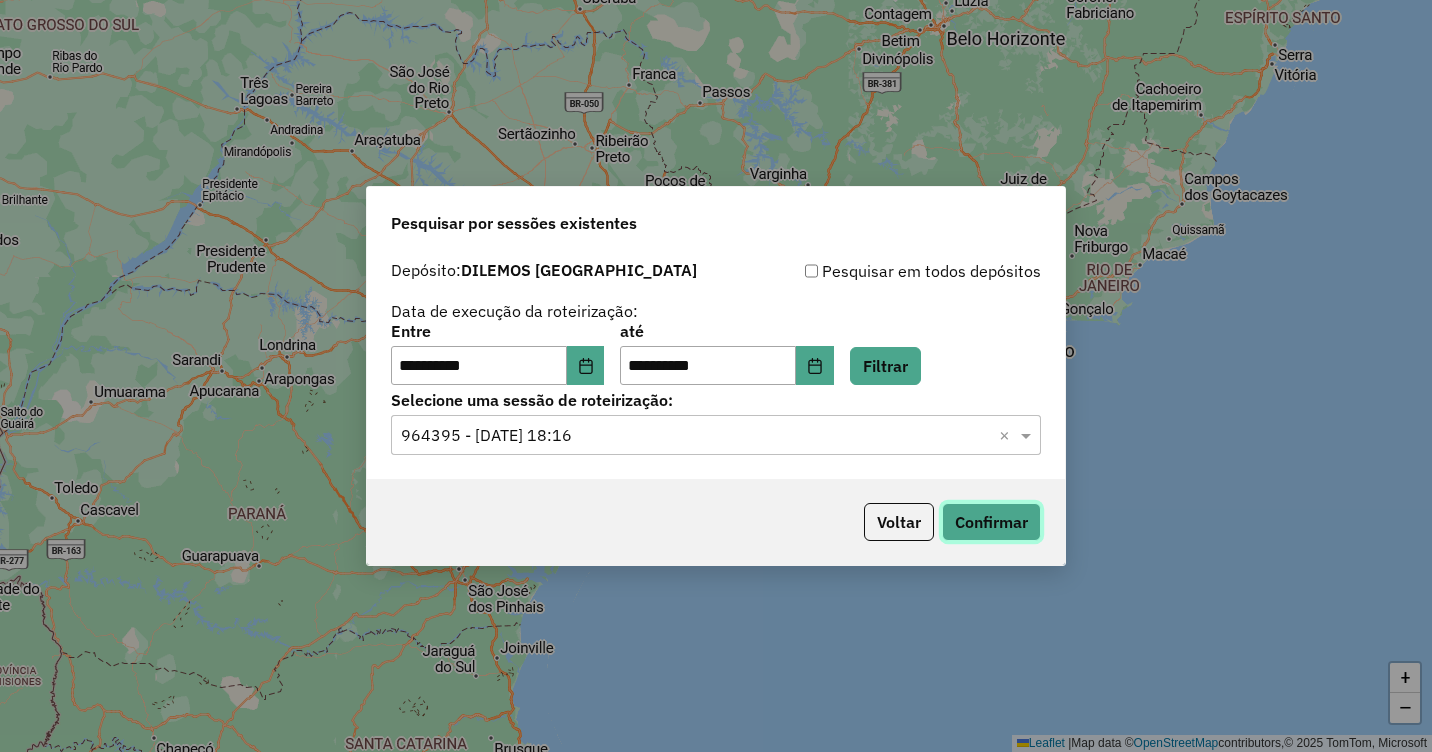 click on "Confirmar" 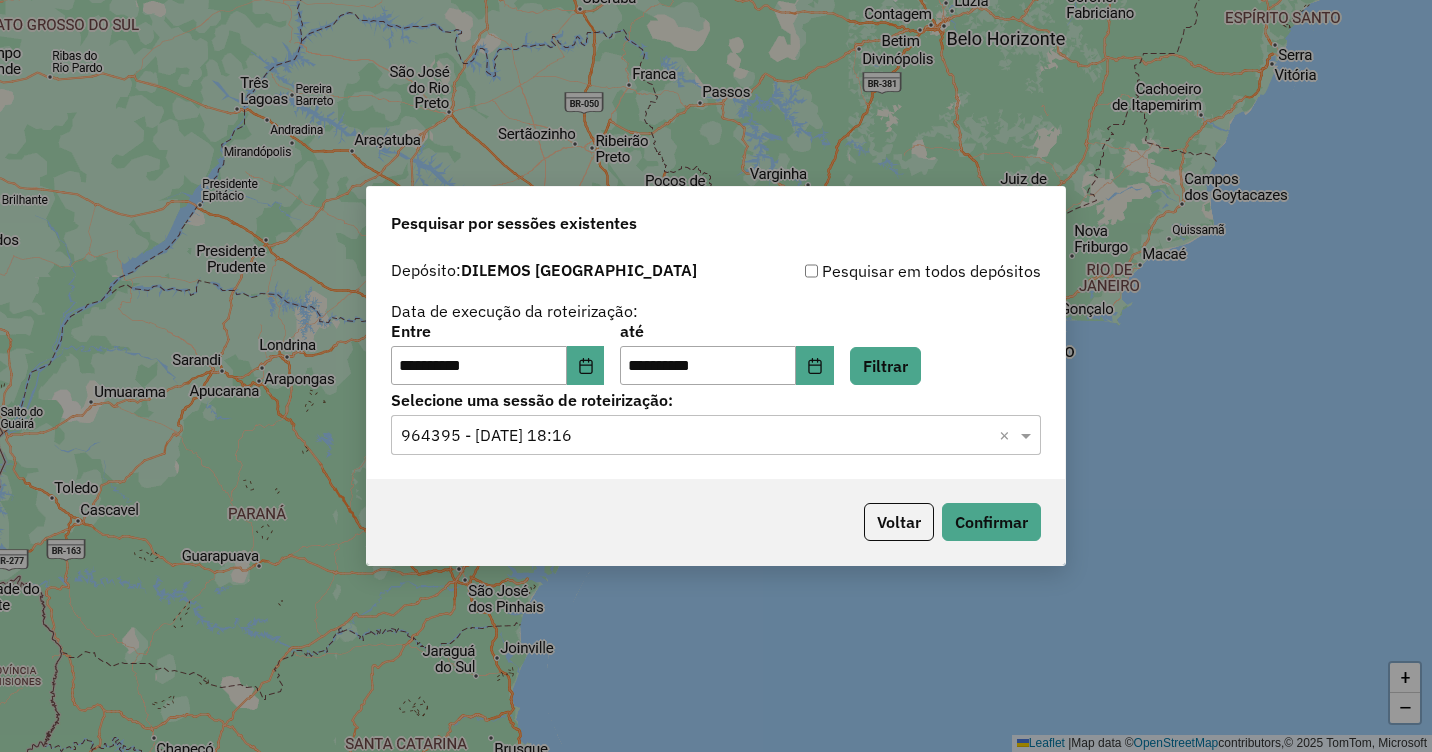 click on "Selecione uma sessão × 964395 - 12/07/2025 18:16  ×" 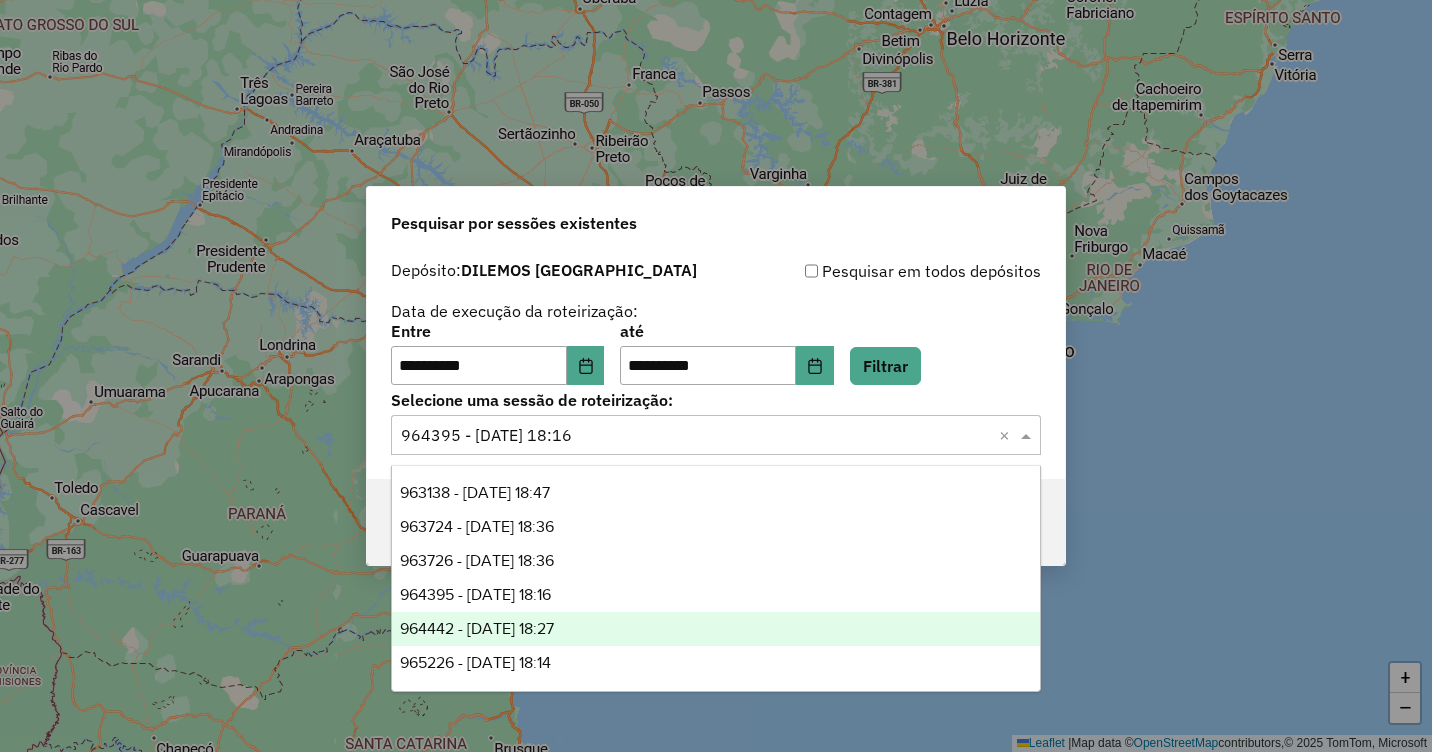 click on "964442 - 12/07/2025 18:27" at bounding box center [477, 628] 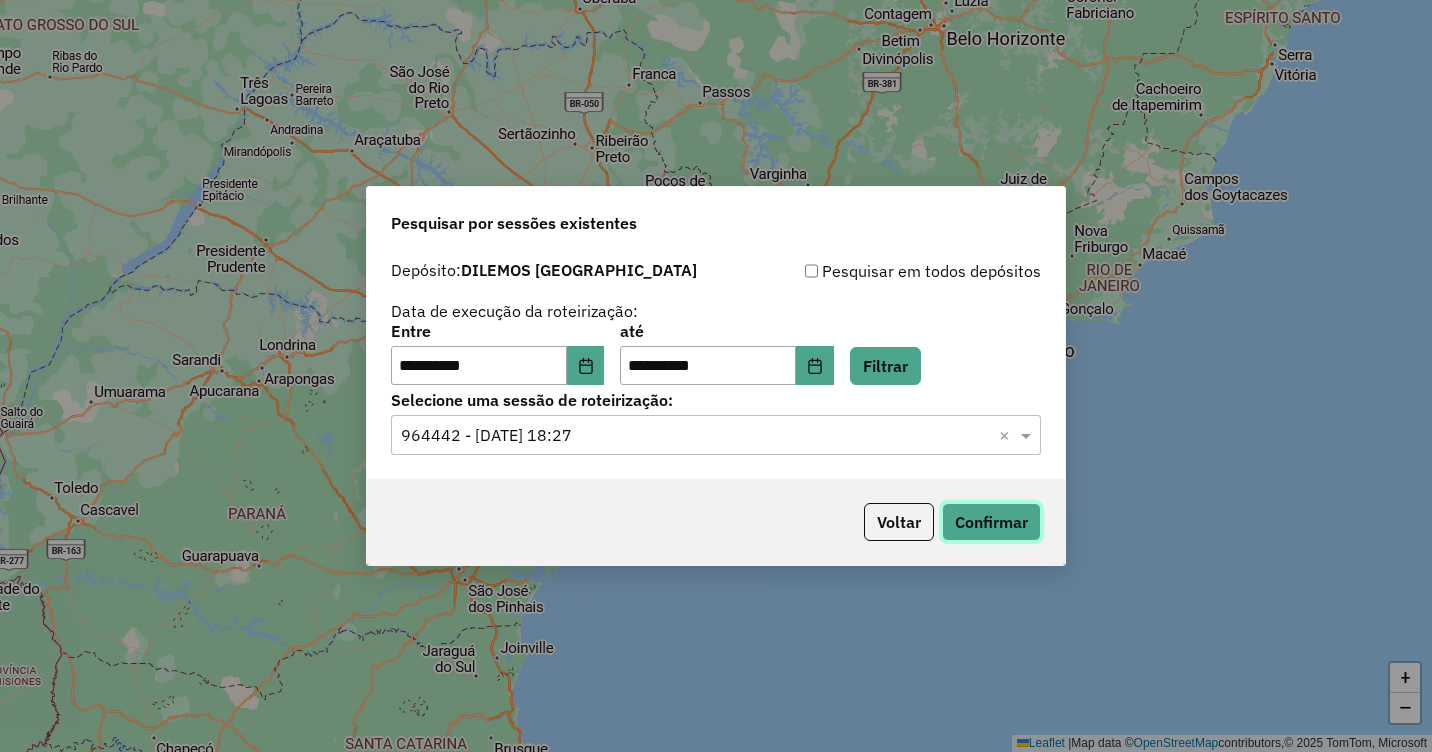 click on "Confirmar" 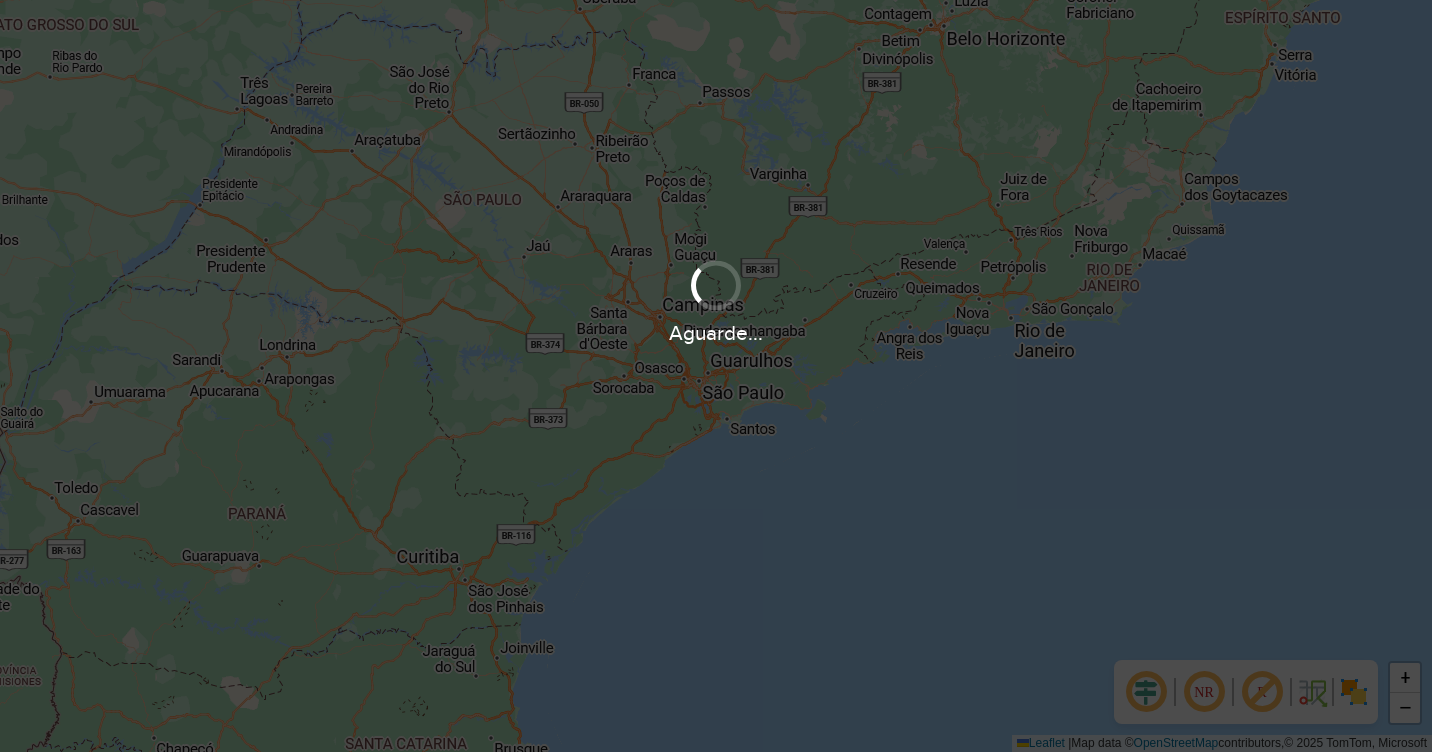 scroll, scrollTop: 0, scrollLeft: 0, axis: both 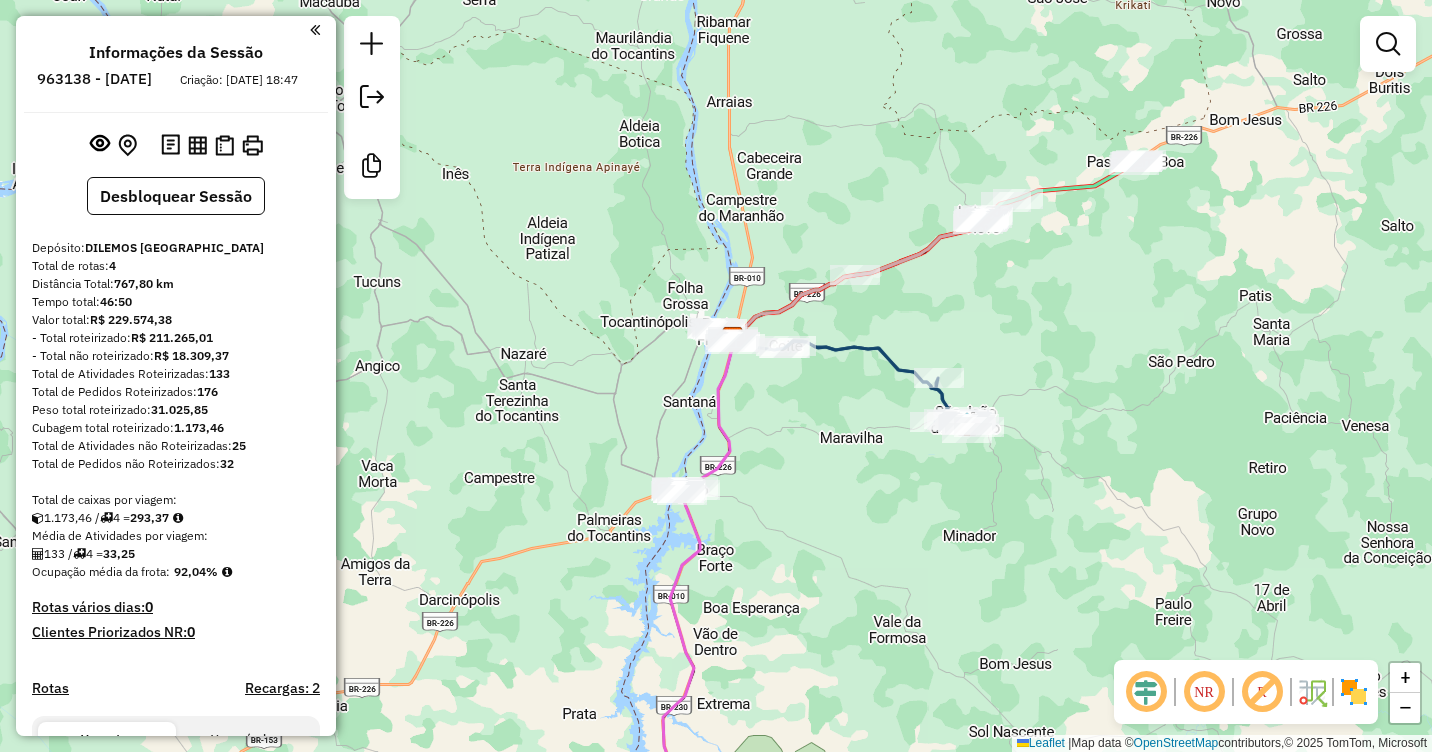 drag, startPoint x: 794, startPoint y: 478, endPoint x: 753, endPoint y: 443, distance: 53.90733 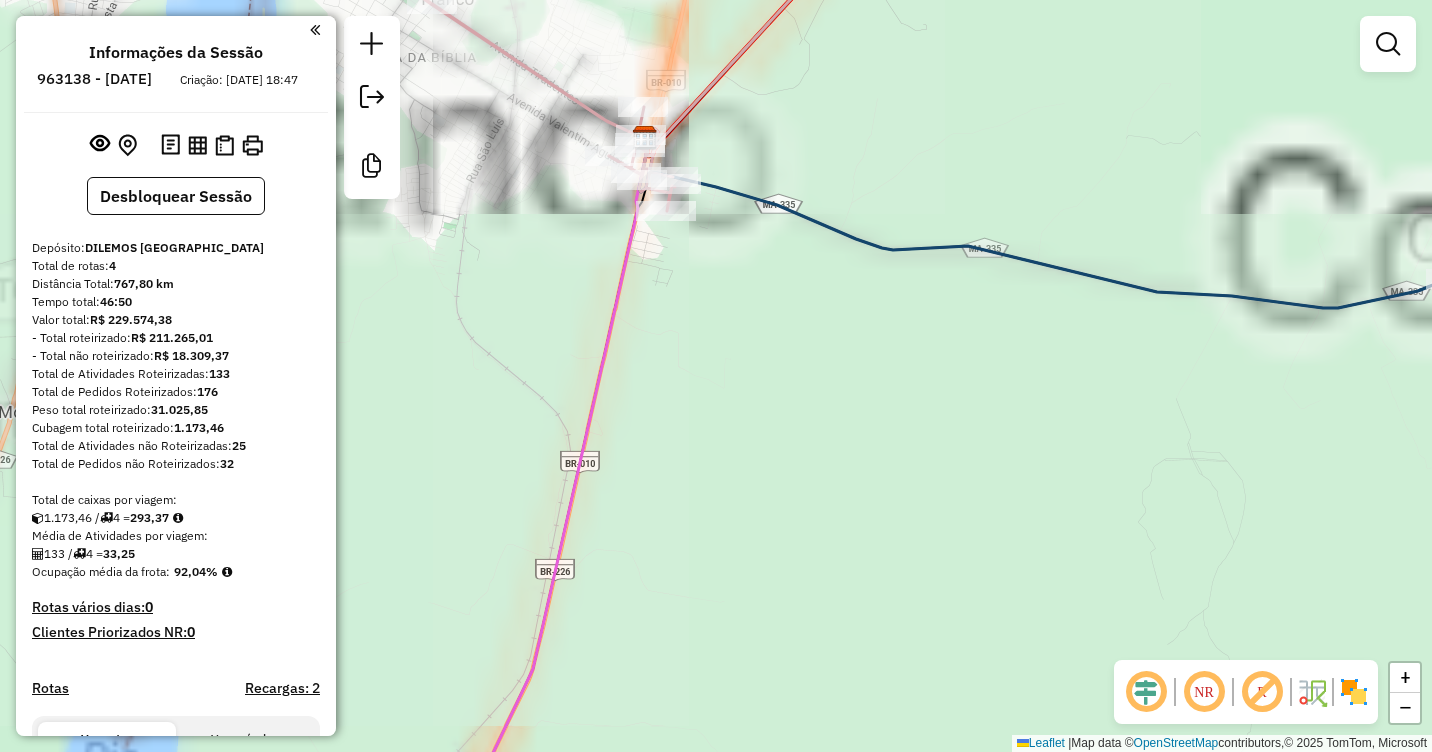drag, startPoint x: 834, startPoint y: 122, endPoint x: 948, endPoint y: 405, distance: 305.09836 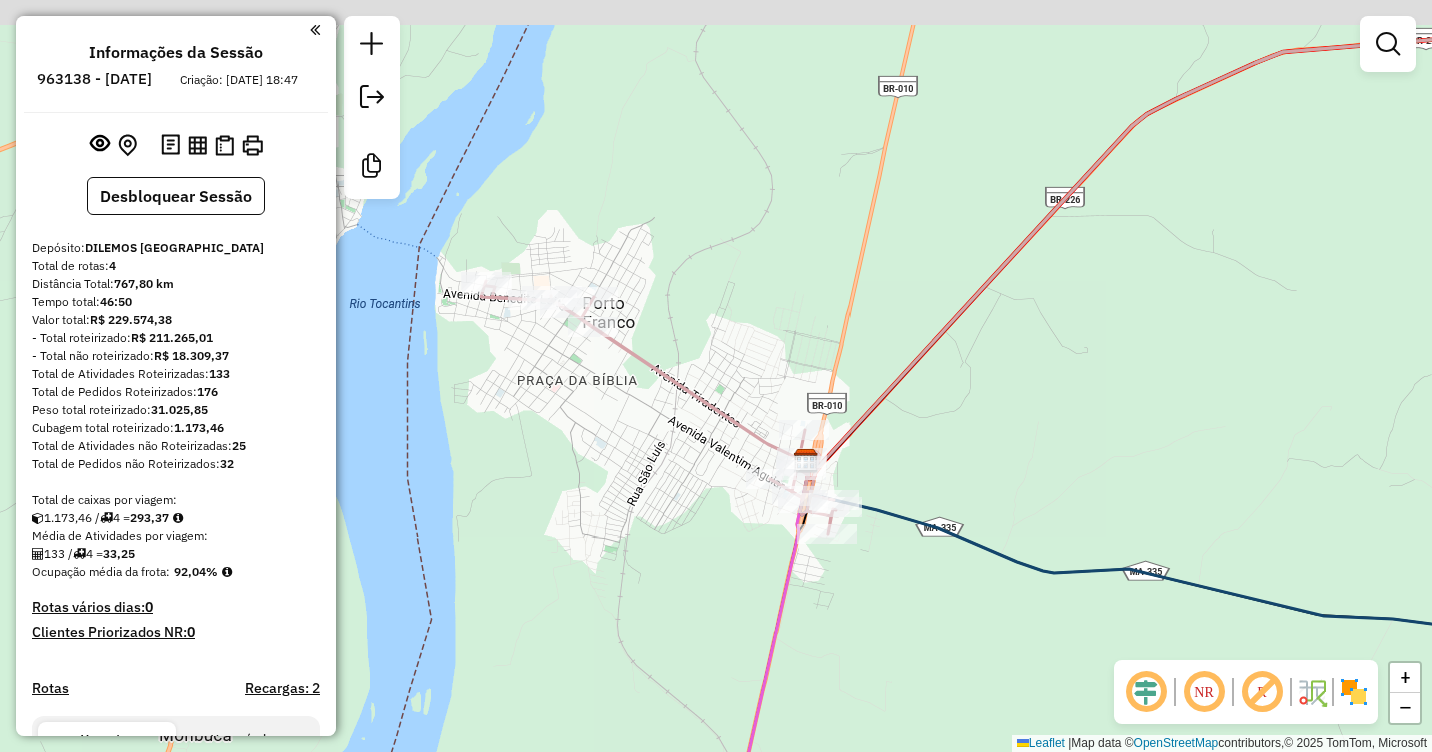 drag, startPoint x: 722, startPoint y: 337, endPoint x: 750, endPoint y: 365, distance: 39.59798 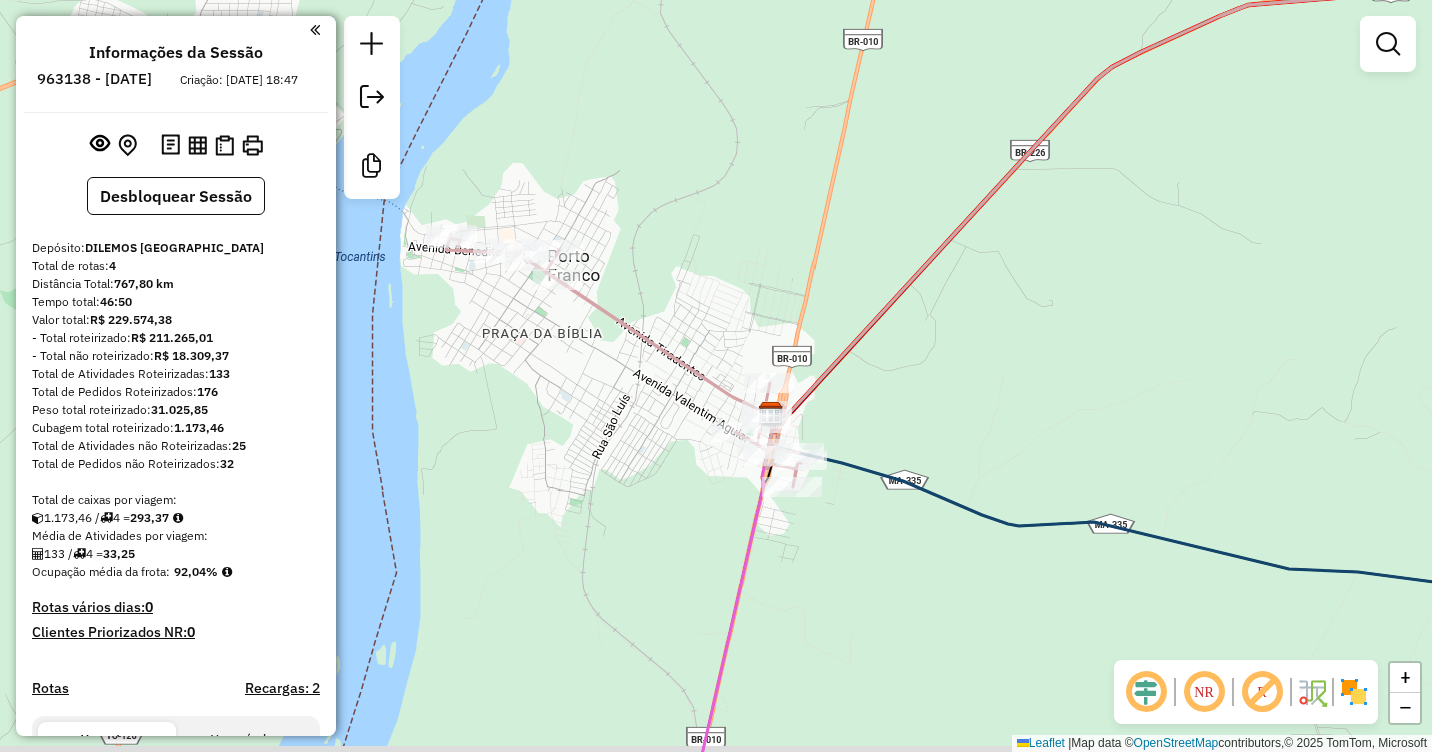 drag, startPoint x: 799, startPoint y: 392, endPoint x: 735, endPoint y: 321, distance: 95.587654 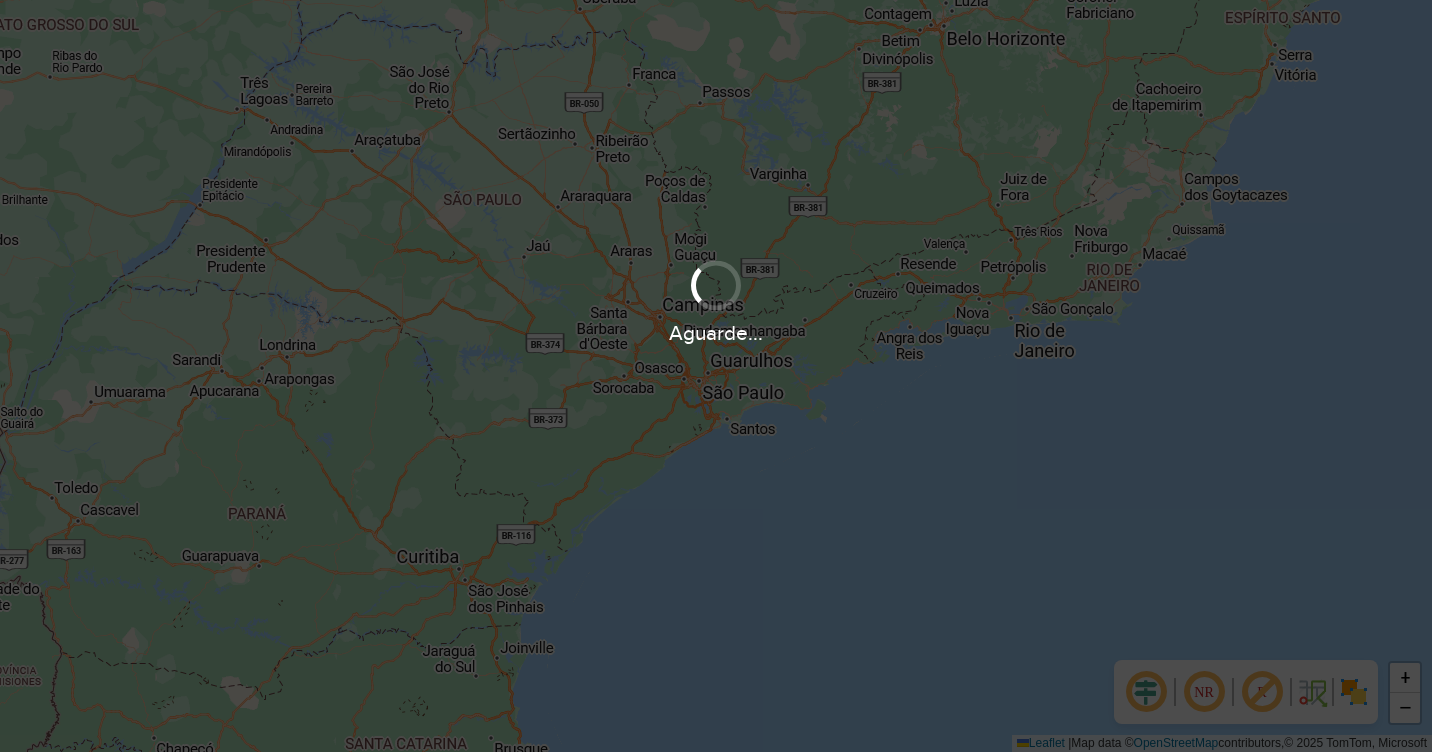 scroll, scrollTop: 0, scrollLeft: 0, axis: both 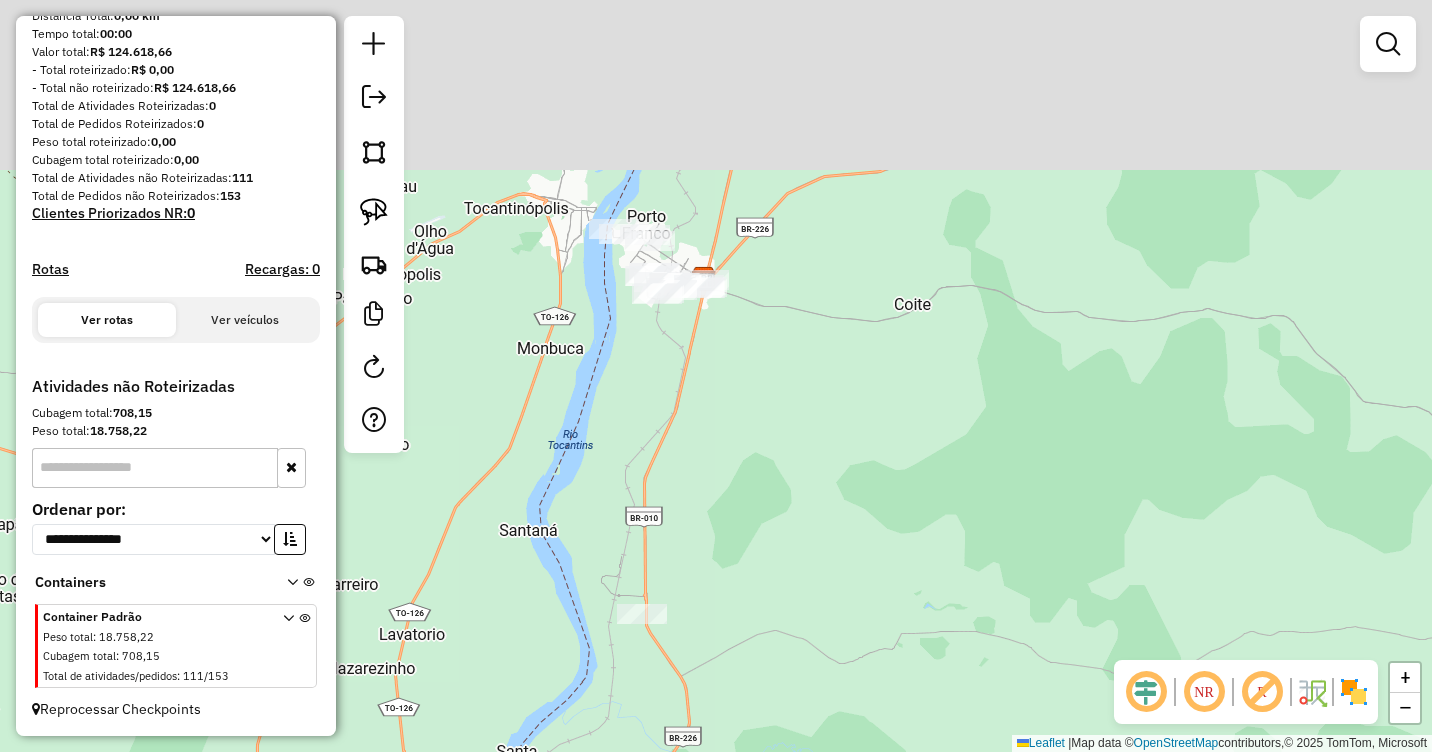 drag, startPoint x: 974, startPoint y: 183, endPoint x: 830, endPoint y: 629, distance: 468.67047 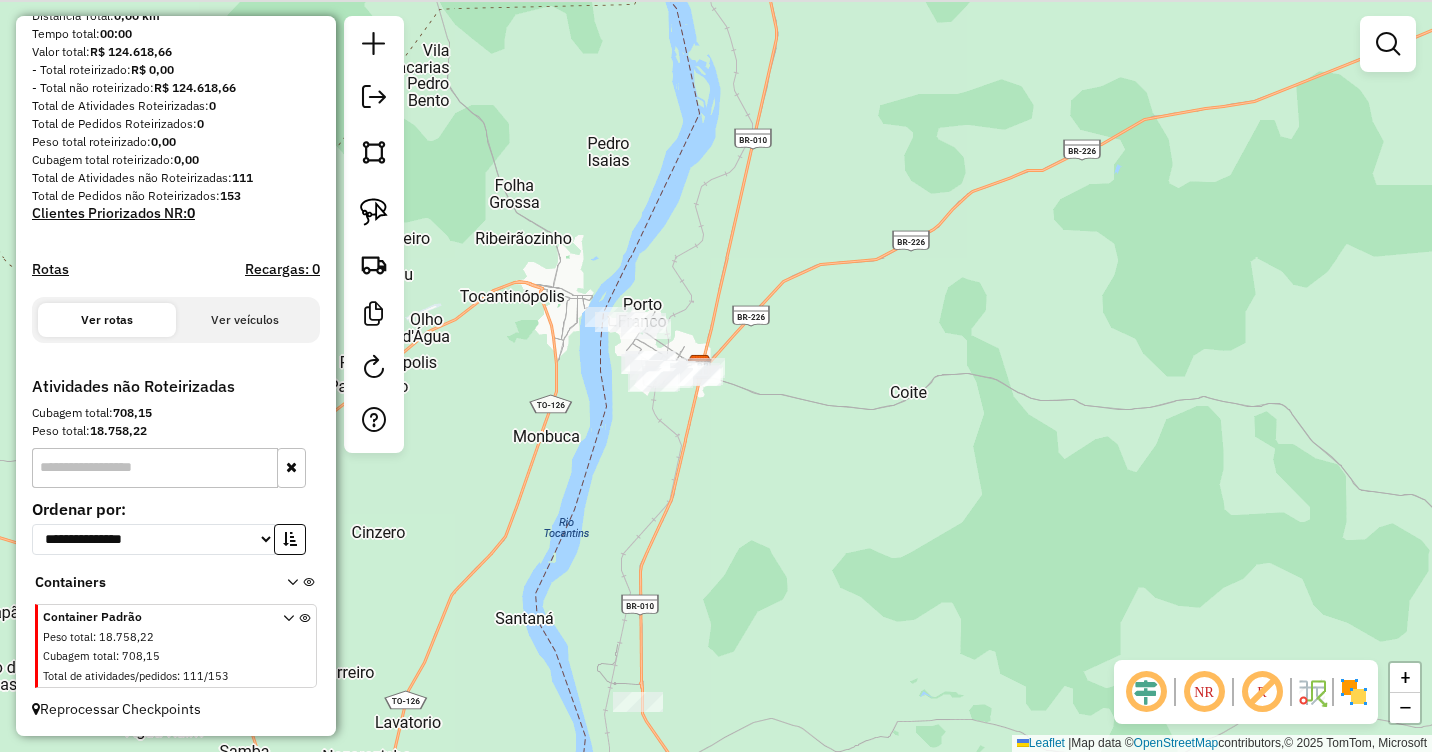 drag, startPoint x: 773, startPoint y: 319, endPoint x: 811, endPoint y: 406, distance: 94.93682 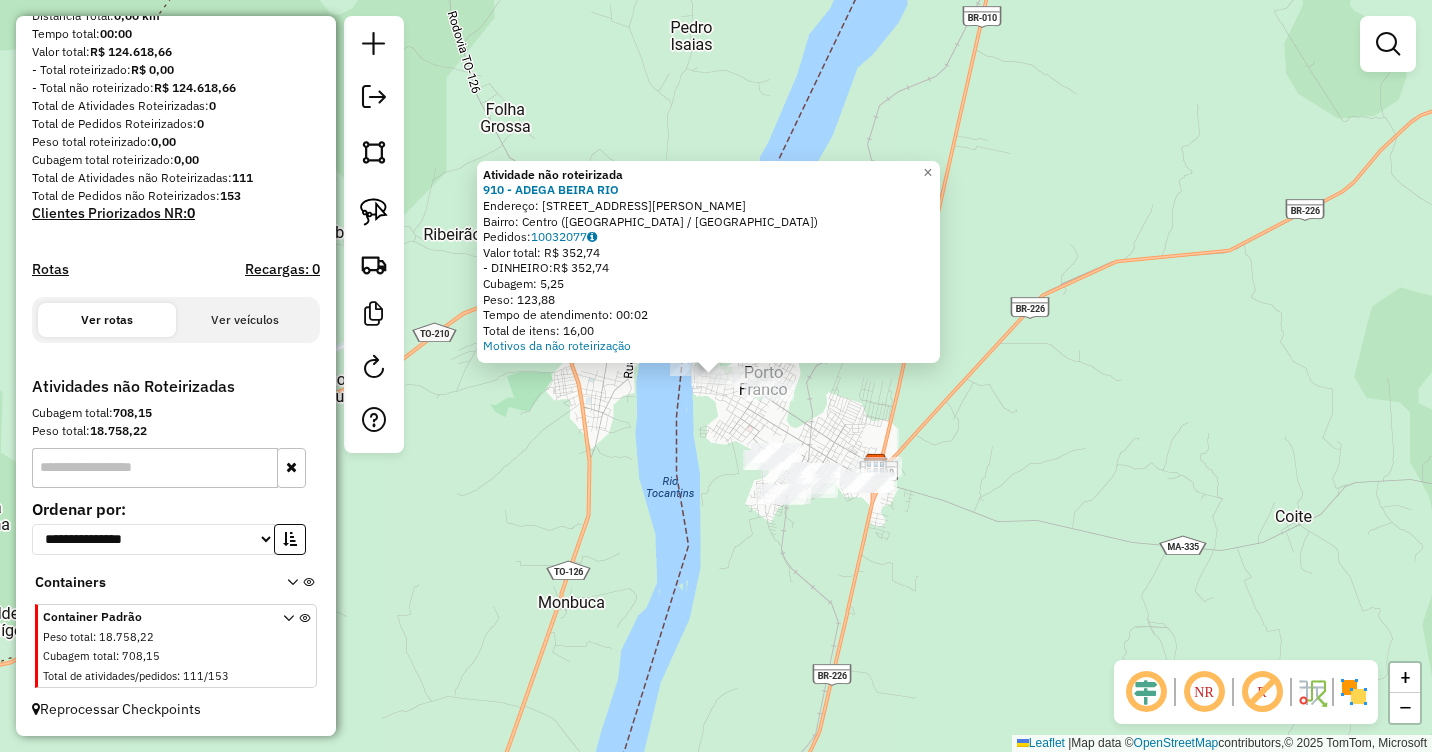 click on "Atividade não roteirizada 910 - ADEGA BEIRA RIO  Endereço:  RUA BELIZARIO FRANCO 189   Bairro: Centro (PORTO FRANCO / MA)   Pedidos:  10032077   Valor total: R$ 352,74   - DINHEIRO:  R$ 352,74   Cubagem: 5,25   Peso: 123,88   Tempo de atendimento: 00:02   Total de itens: 16,00  Motivos da não roteirização × Janela de atendimento Grade de atendimento Capacidade Transportadoras Veículos Cliente Pedidos  Rotas Selecione os dias de semana para filtrar as janelas de atendimento  Seg   Ter   Qua   Qui   Sex   Sáb   Dom  Informe o período da janela de atendimento: De: Até:  Filtrar exatamente a janela do cliente  Considerar janela de atendimento padrão  Selecione os dias de semana para filtrar as grades de atendimento  Seg   Ter   Qua   Qui   Sex   Sáb   Dom   Considerar clientes sem dia de atendimento cadastrado  Clientes fora do dia de atendimento selecionado Filtrar as atividades entre os valores definidos abaixo:  Peso mínimo:   Peso máximo:   Cubagem mínima:   Cubagem máxima:   De:   Até:  De:" 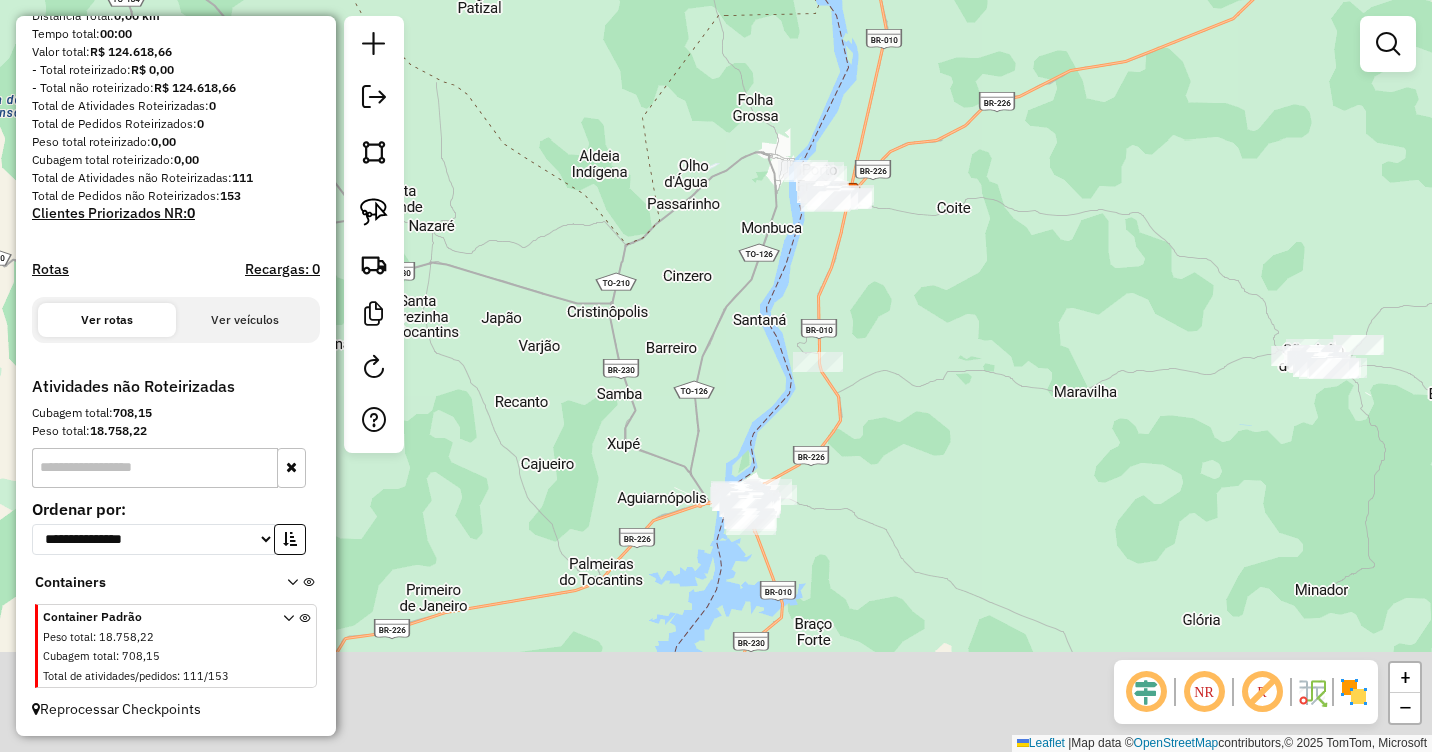 drag, startPoint x: 961, startPoint y: 439, endPoint x: 854, endPoint y: 243, distance: 223.30472 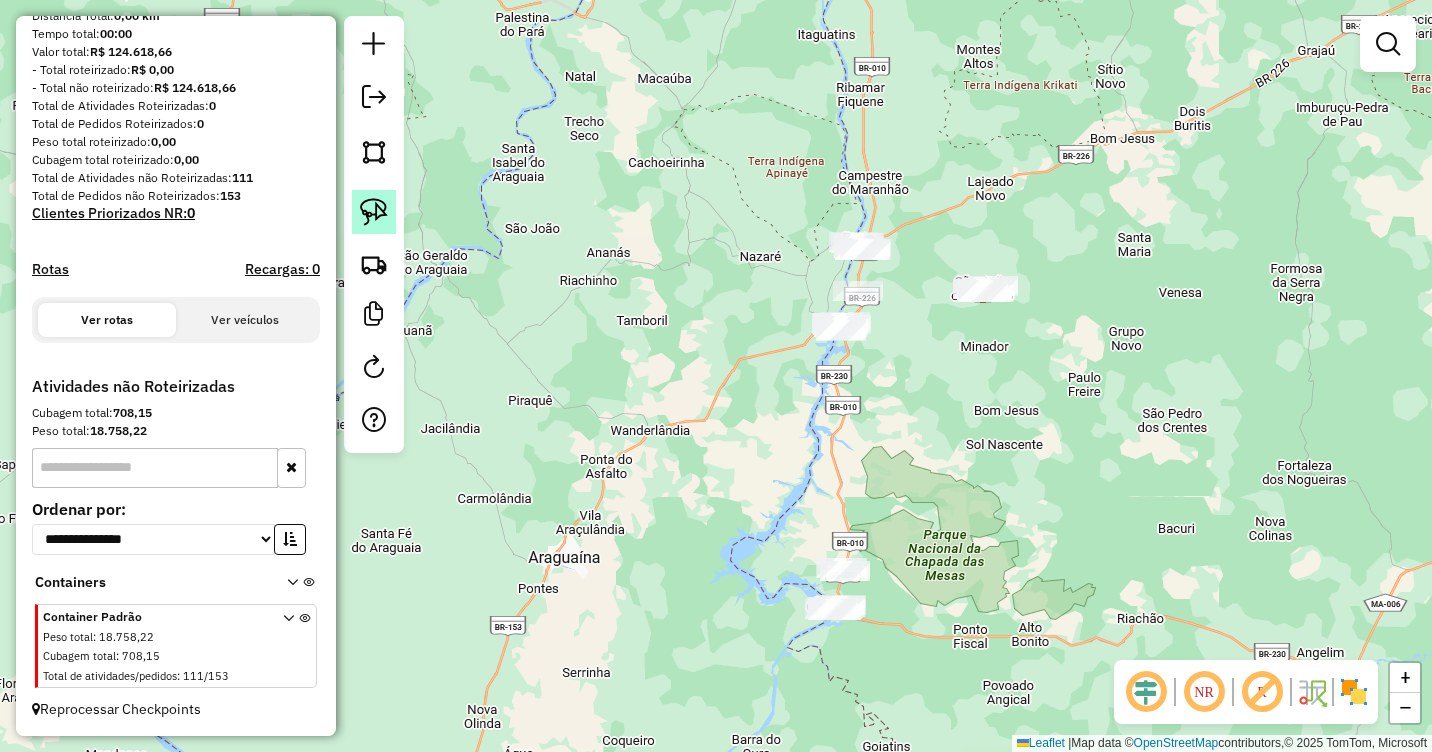 click 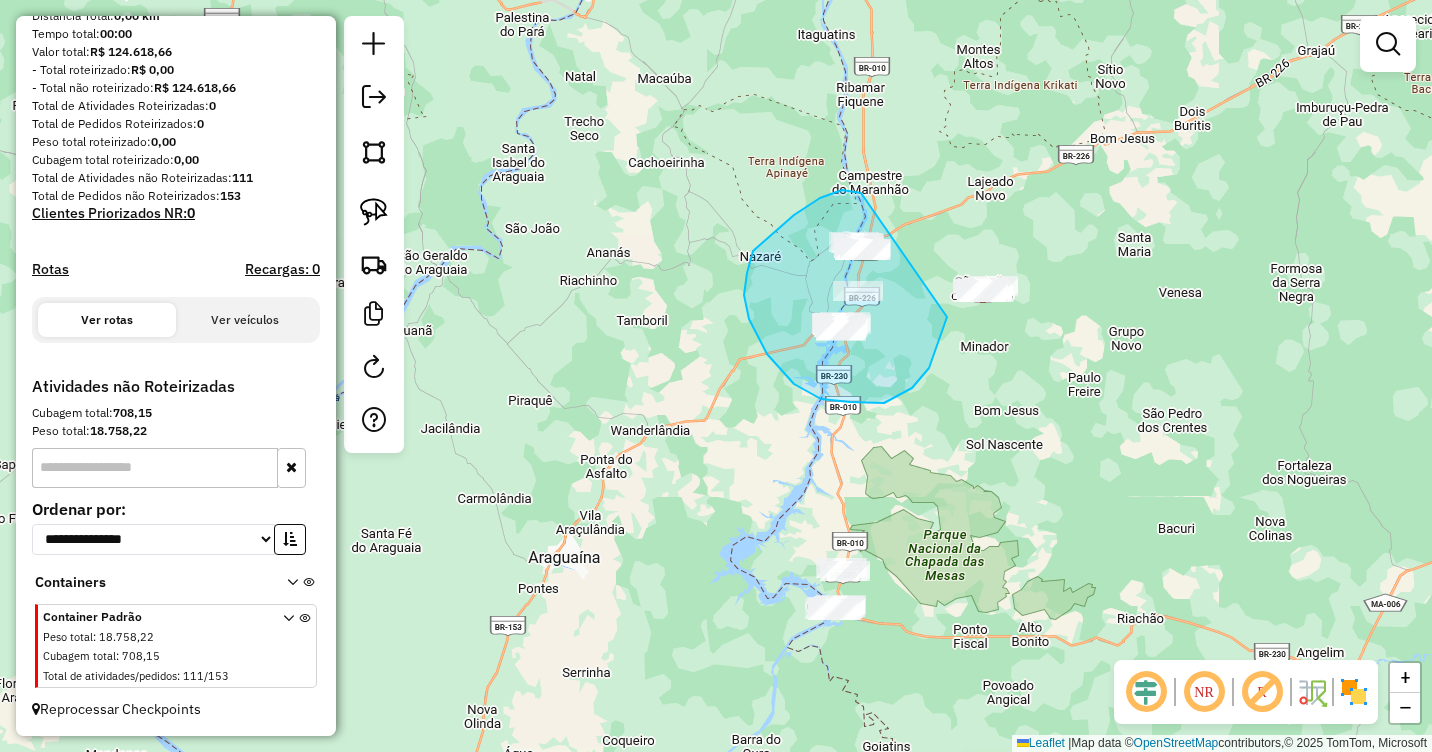 drag, startPoint x: 861, startPoint y: 193, endPoint x: 931, endPoint y: 263, distance: 98.99495 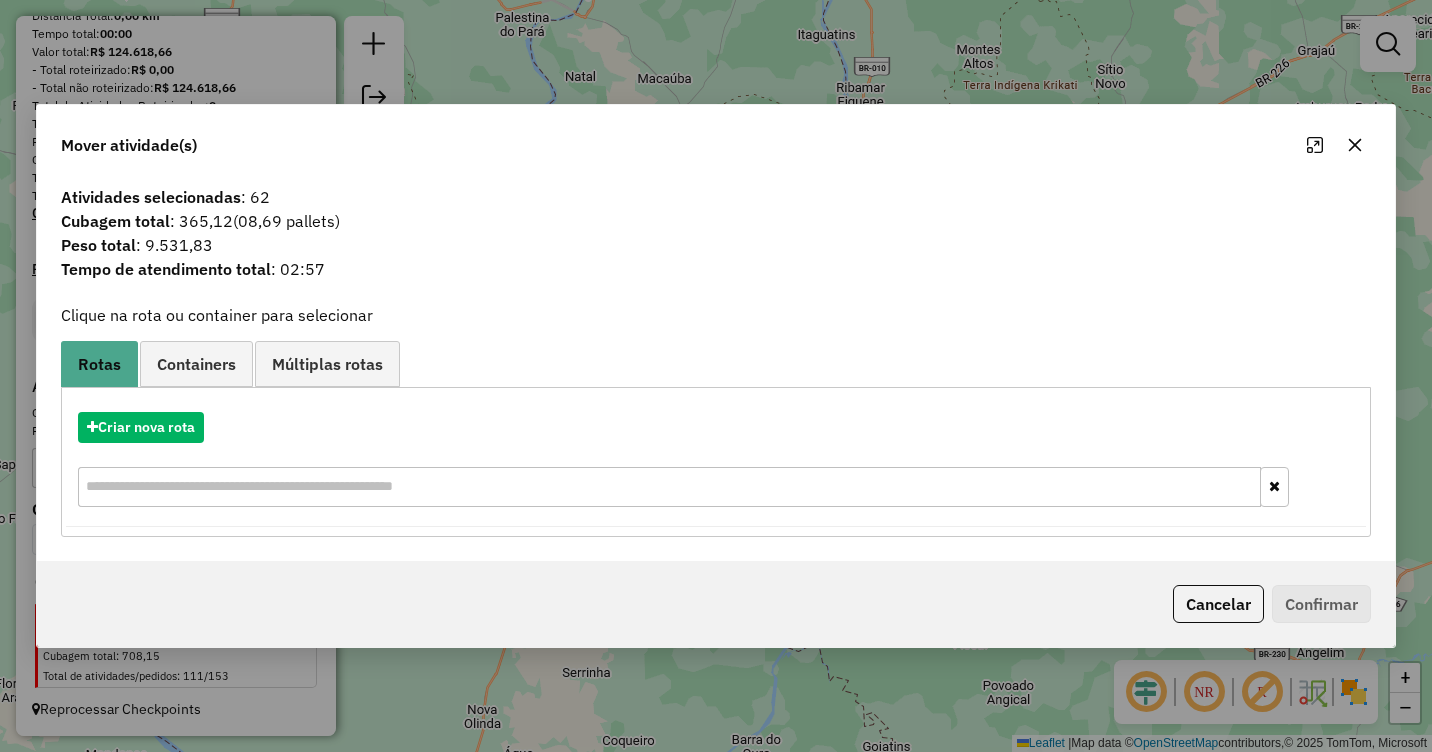 click 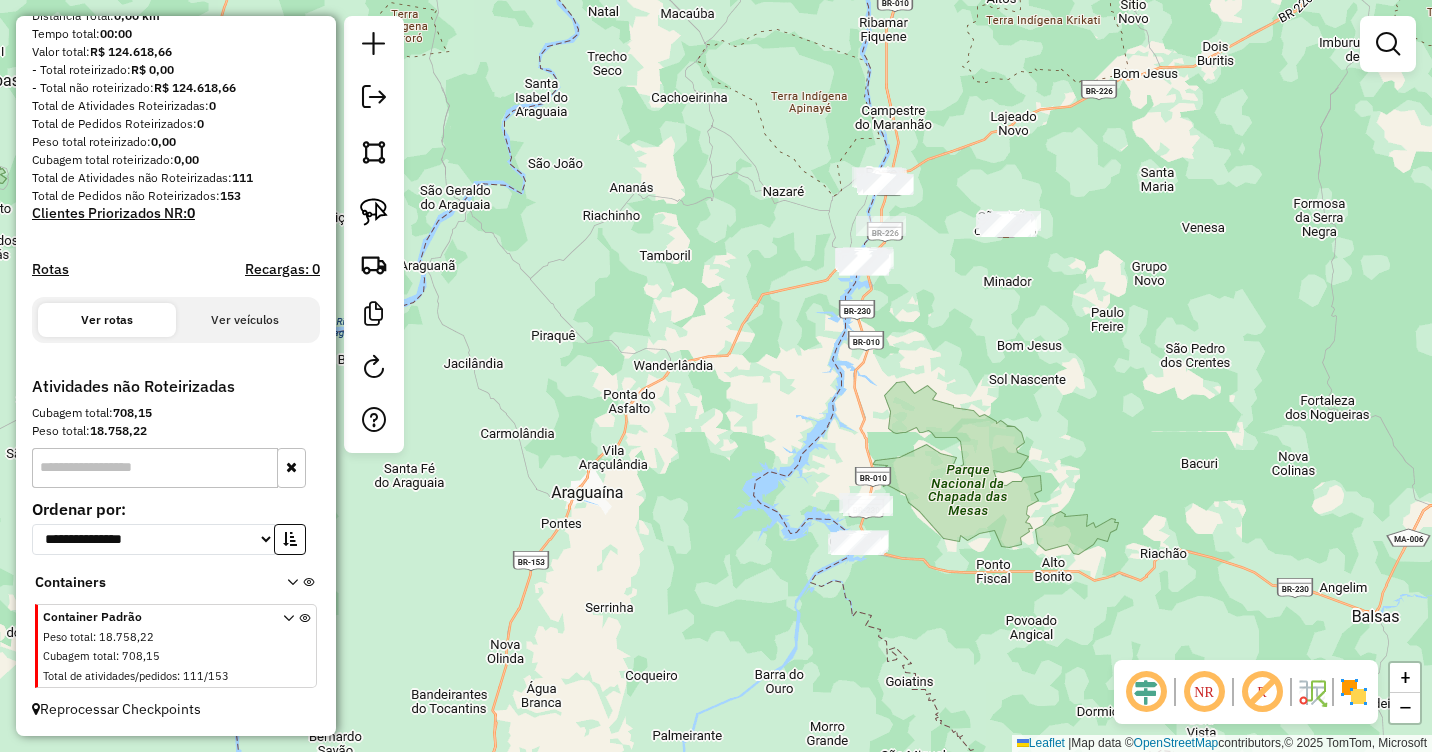 drag, startPoint x: 942, startPoint y: 431, endPoint x: 910, endPoint y: 325, distance: 110.724884 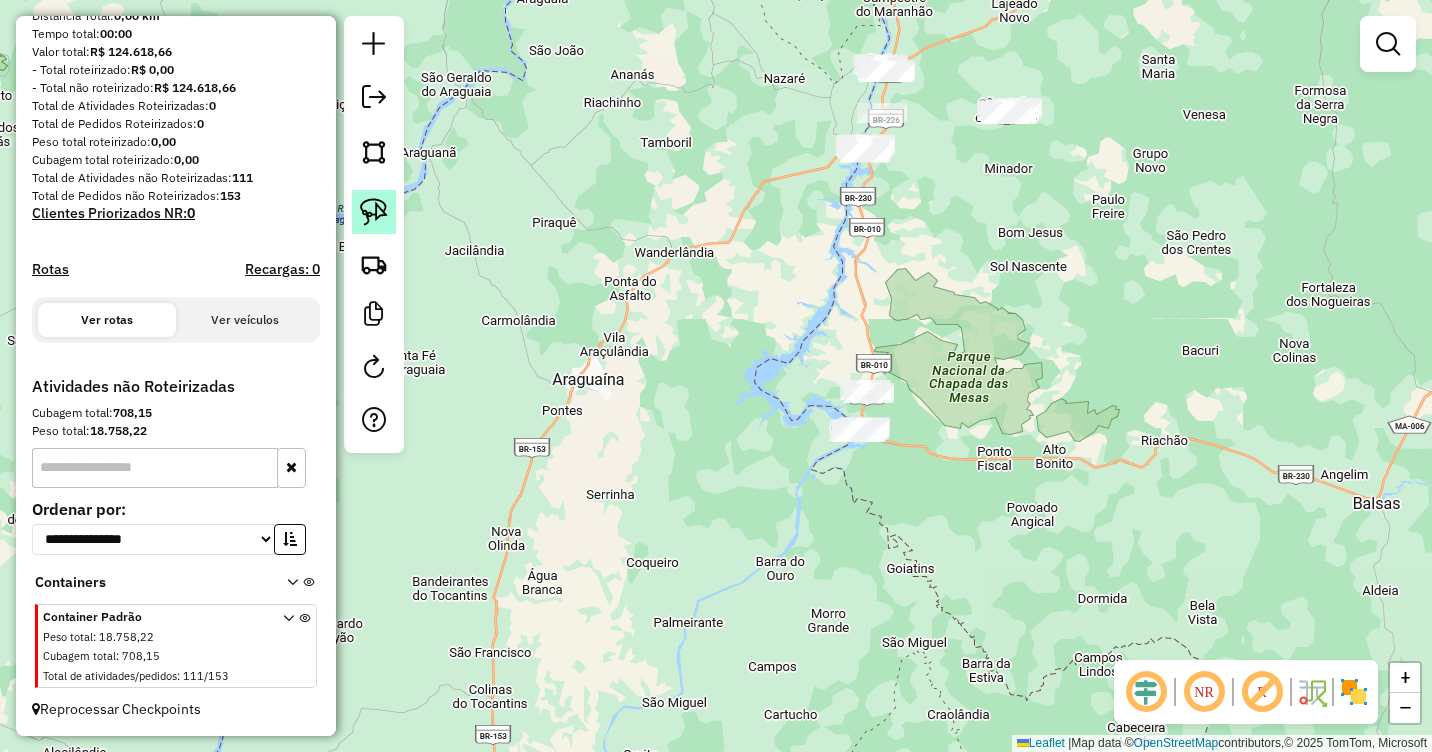 click 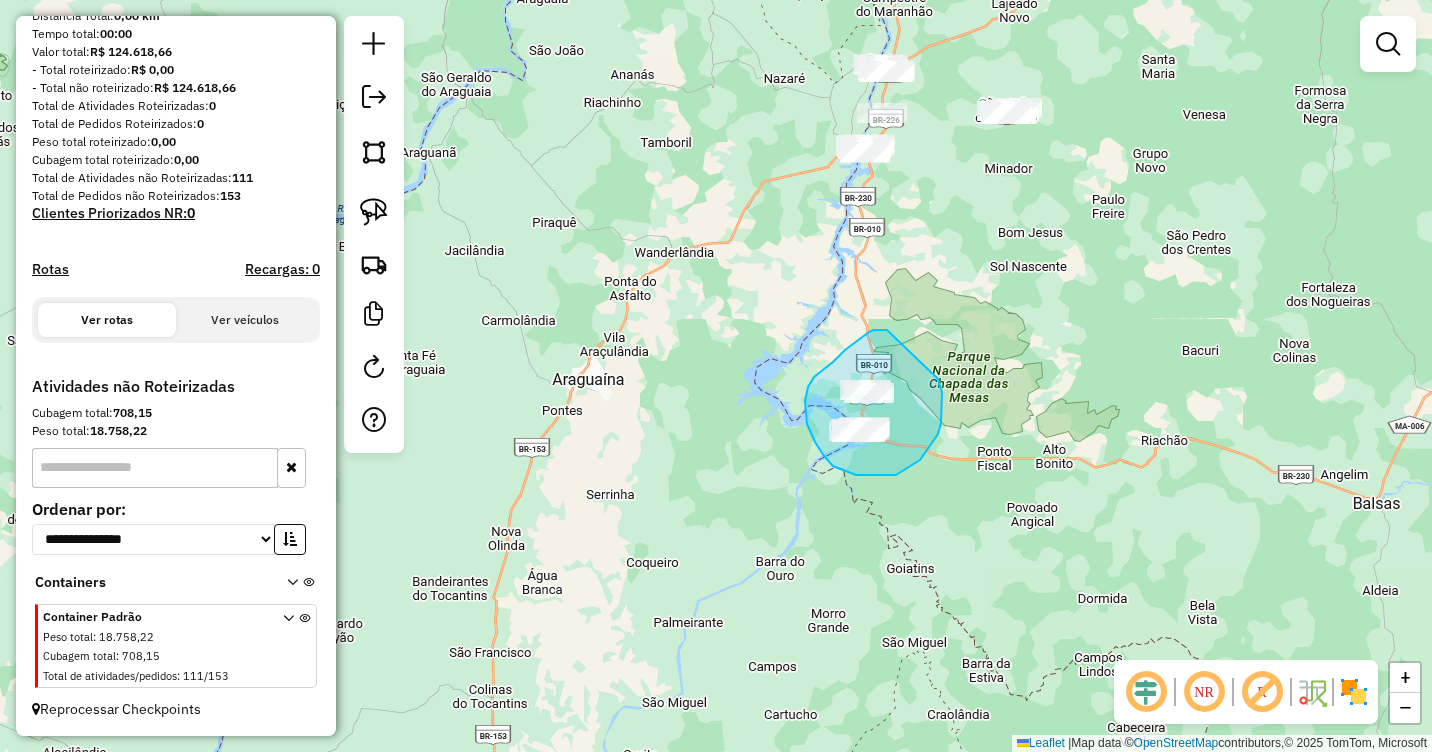 drag, startPoint x: 884, startPoint y: 330, endPoint x: 938, endPoint y: 379, distance: 72.91776 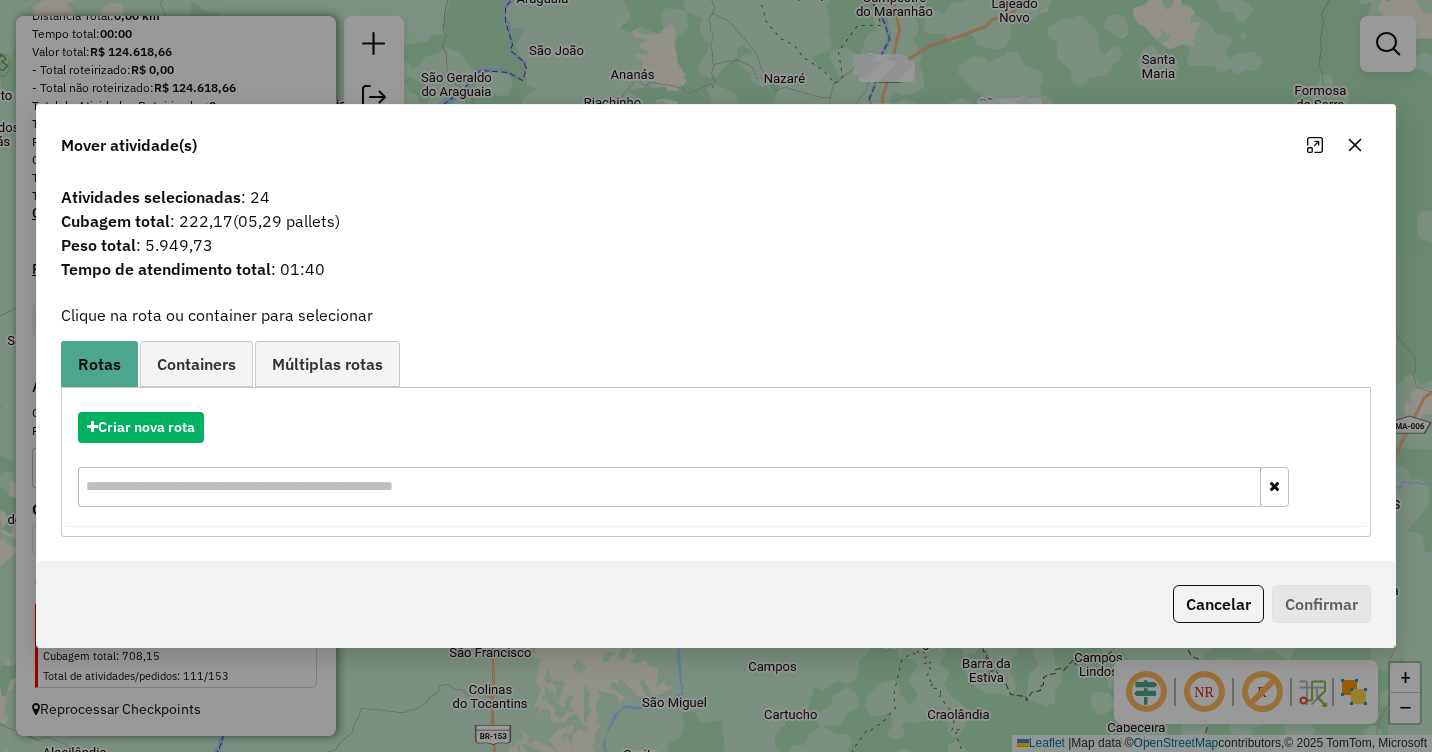 click 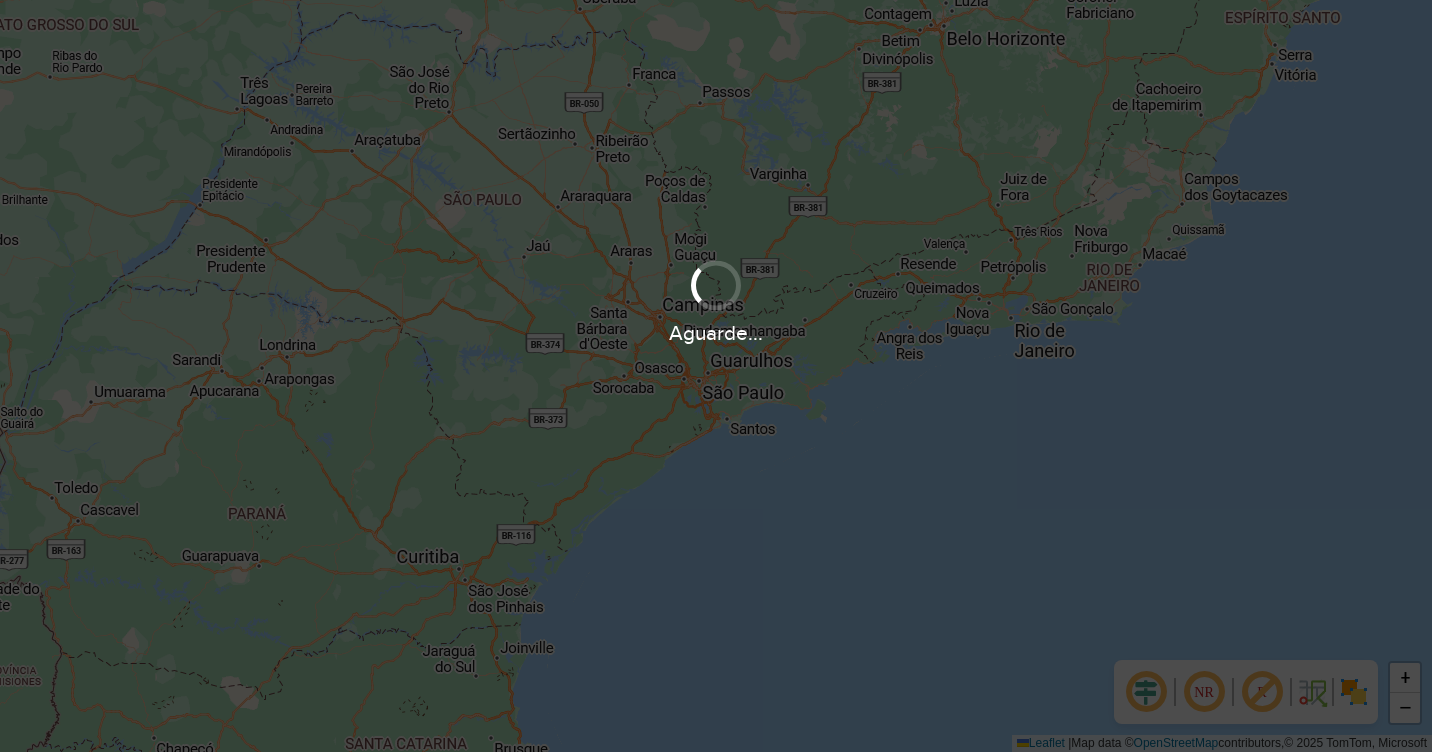 scroll, scrollTop: 0, scrollLeft: 0, axis: both 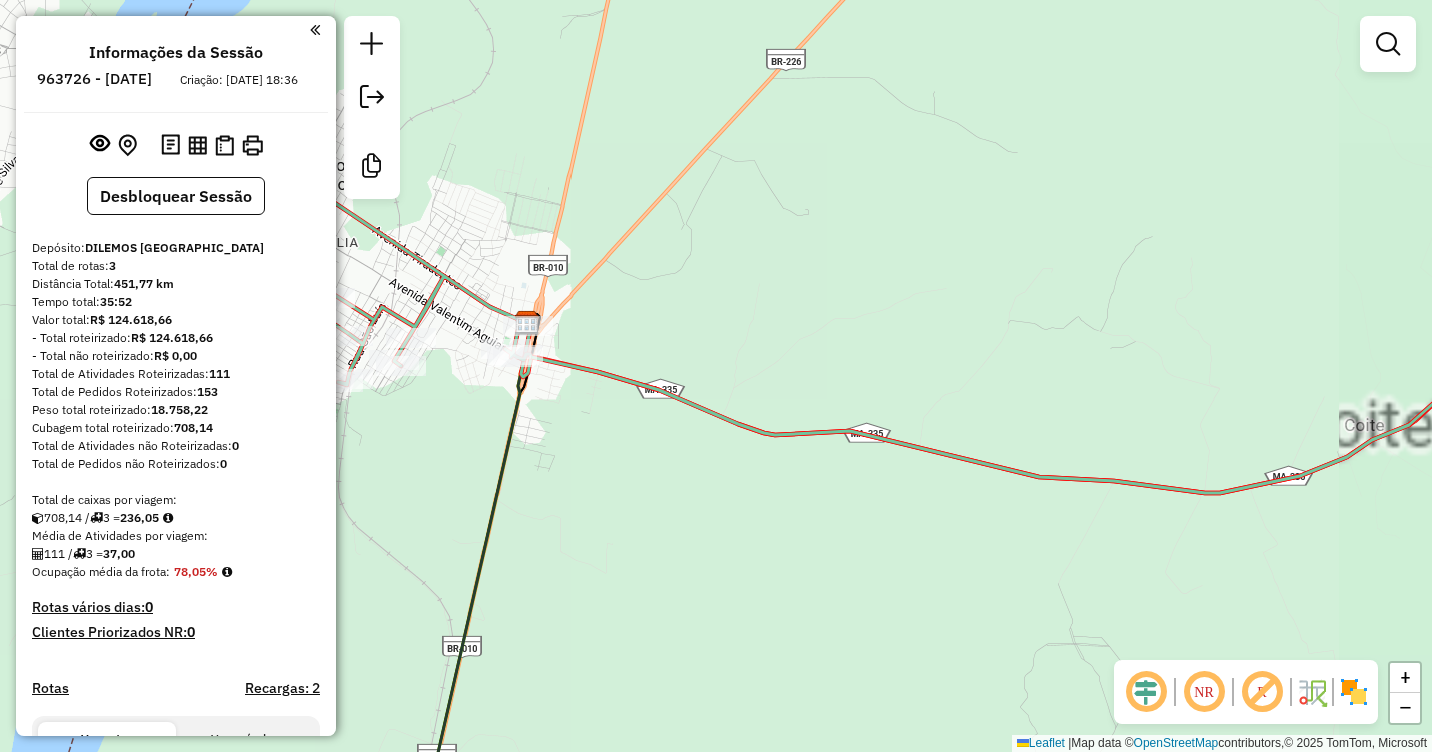 drag, startPoint x: 671, startPoint y: 289, endPoint x: 914, endPoint y: 318, distance: 244.72433 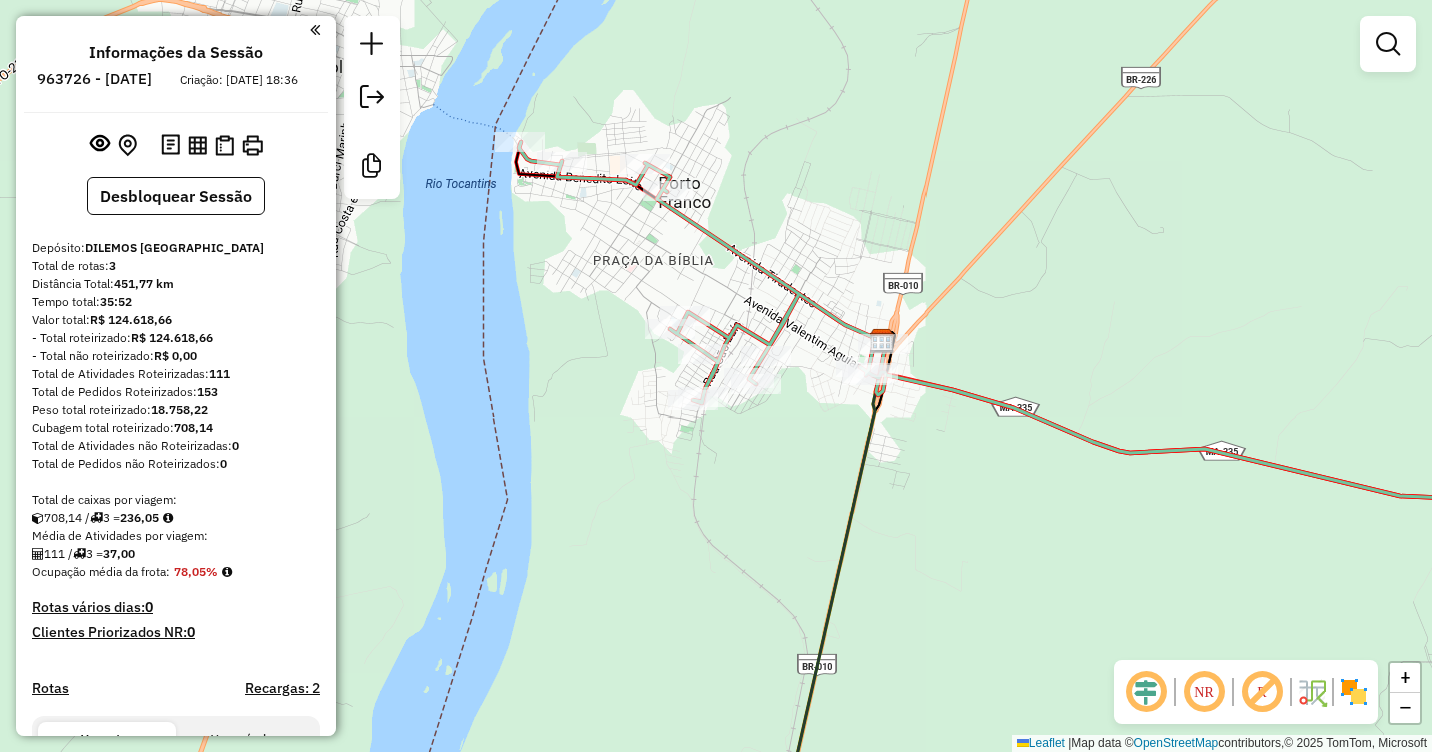 drag, startPoint x: 775, startPoint y: 179, endPoint x: 904, endPoint y: 176, distance: 129.03488 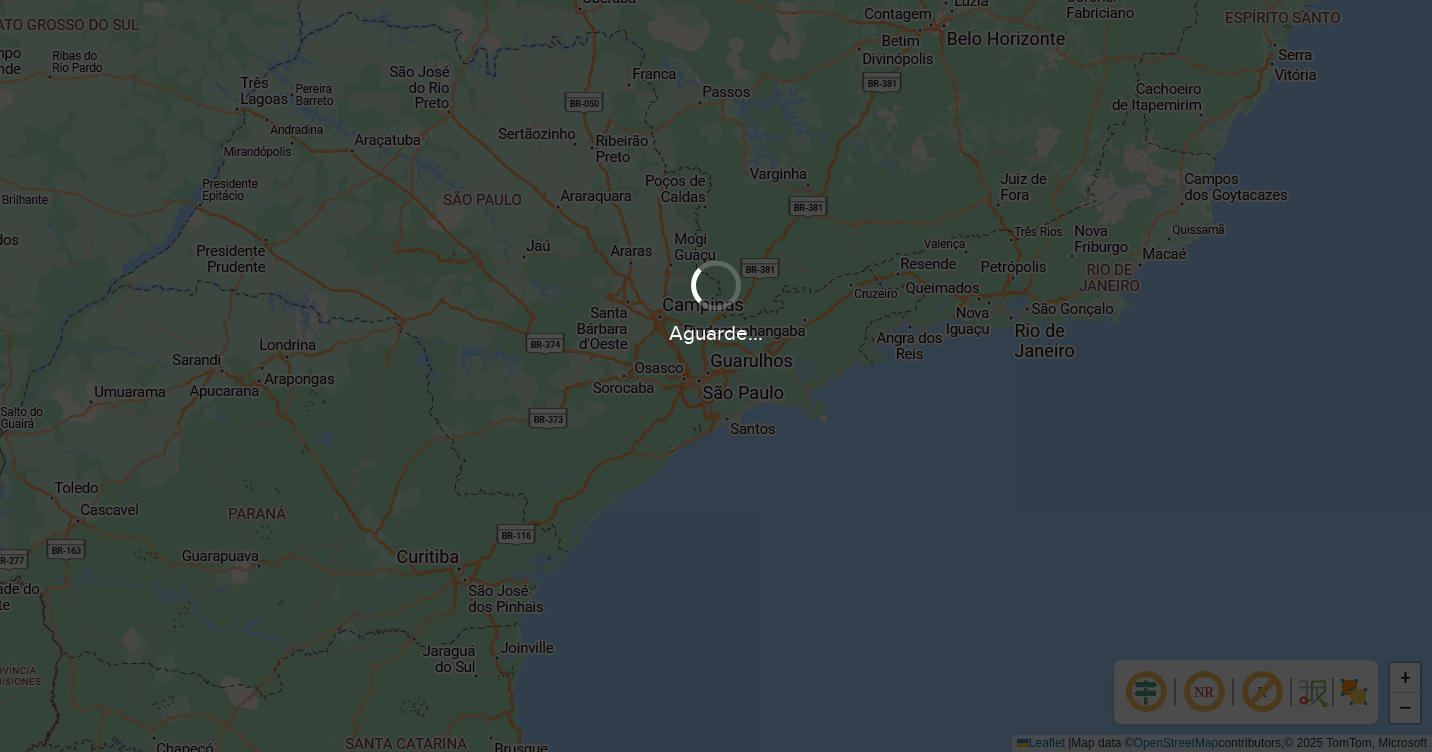 scroll, scrollTop: 0, scrollLeft: 0, axis: both 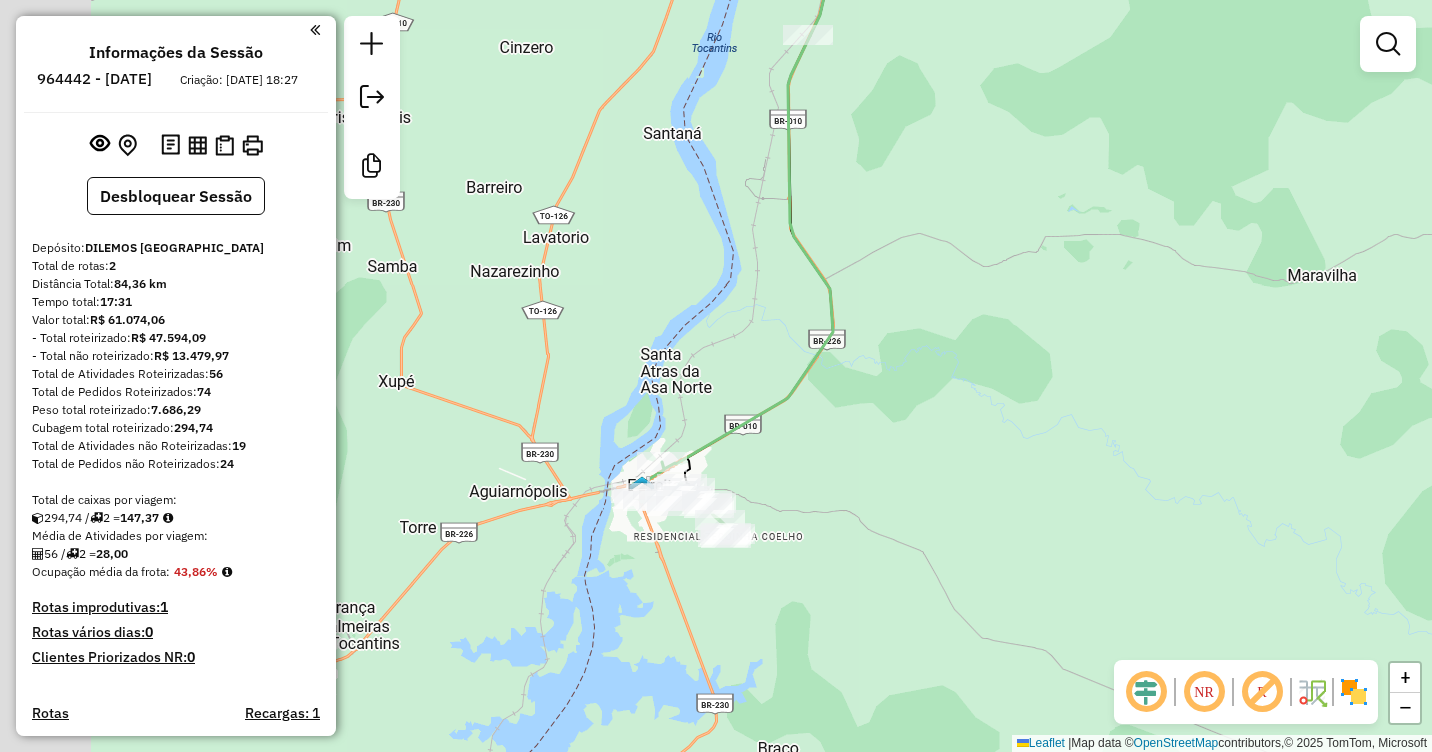 drag, startPoint x: 639, startPoint y: 519, endPoint x: 771, endPoint y: 447, distance: 150.35957 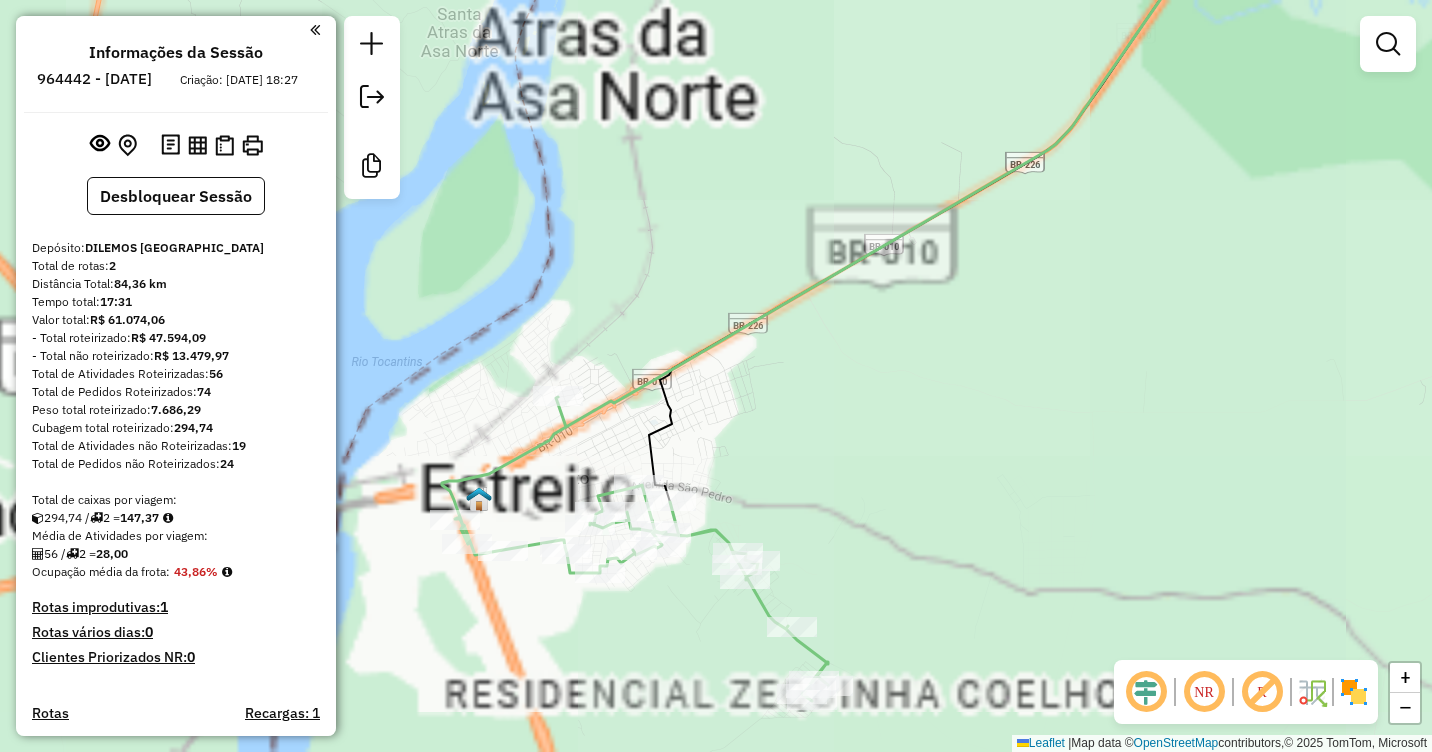 drag, startPoint x: 734, startPoint y: 453, endPoint x: 826, endPoint y: 442, distance: 92.65527 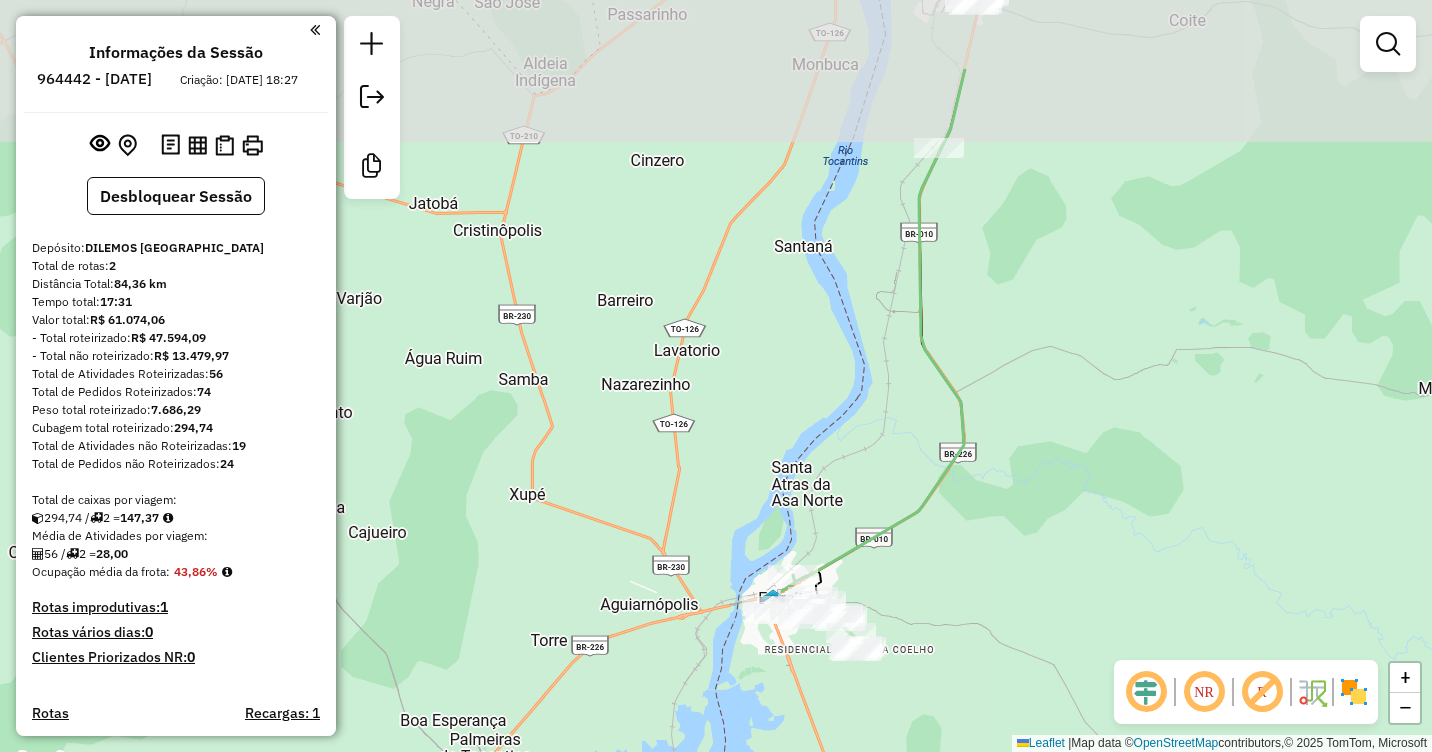 drag, startPoint x: 1100, startPoint y: 198, endPoint x: 848, endPoint y: 766, distance: 621.39197 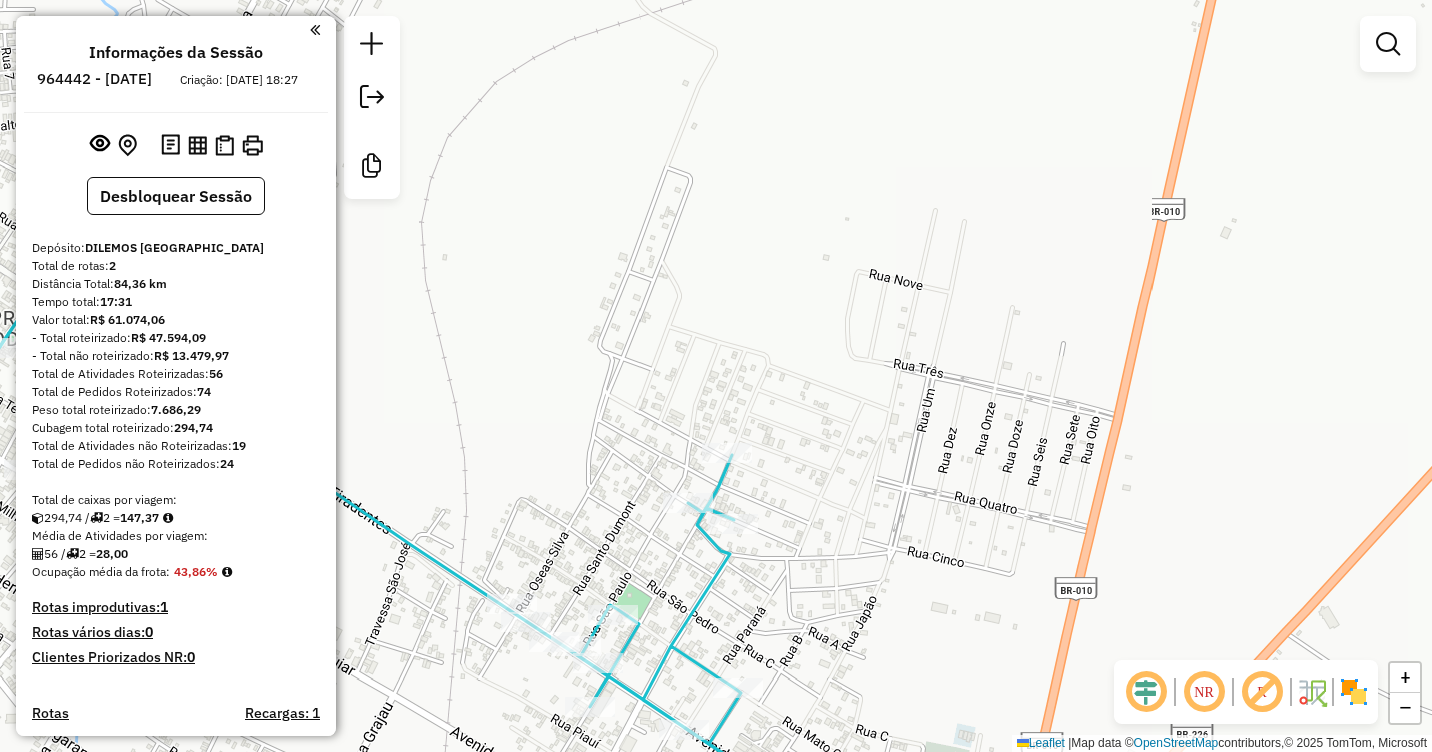 click on "Janela de atendimento Grade de atendimento Capacidade Transportadoras Veículos Cliente Pedidos  Rotas Selecione os dias de semana para filtrar as janelas de atendimento  Seg   Ter   Qua   Qui   Sex   Sáb   Dom  Informe o período da janela de atendimento: De: Até:  Filtrar exatamente a janela do cliente  Considerar janela de atendimento padrão  Selecione os dias de semana para filtrar as grades de atendimento  Seg   Ter   Qua   Qui   Sex   Sáb   Dom   Considerar clientes sem dia de atendimento cadastrado  Clientes fora do dia de atendimento selecionado Filtrar as atividades entre os valores definidos abaixo:  Peso mínimo:   Peso máximo:   Cubagem mínima:   Cubagem máxima:   De:   Até:  Filtrar as atividades entre o tempo de atendimento definido abaixo:  De:   Até:   Considerar capacidade total dos clientes não roteirizados Transportadora: Selecione um ou mais itens Tipo de veículo: Selecione um ou mais itens Veículo: Selecione um ou mais itens Motorista: Selecione um ou mais itens Nome: Rótulo:" 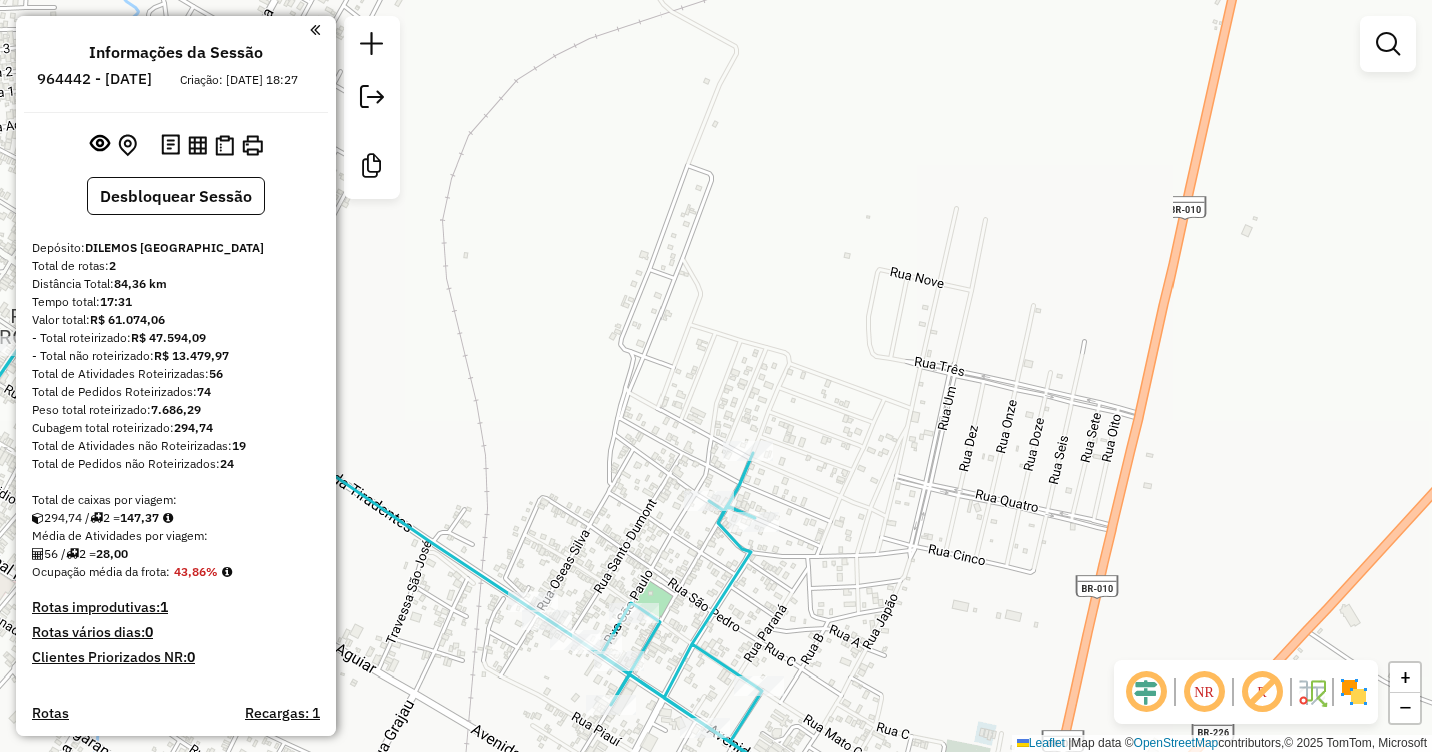 drag, startPoint x: 895, startPoint y: 527, endPoint x: 1130, endPoint y: 320, distance: 313.1677 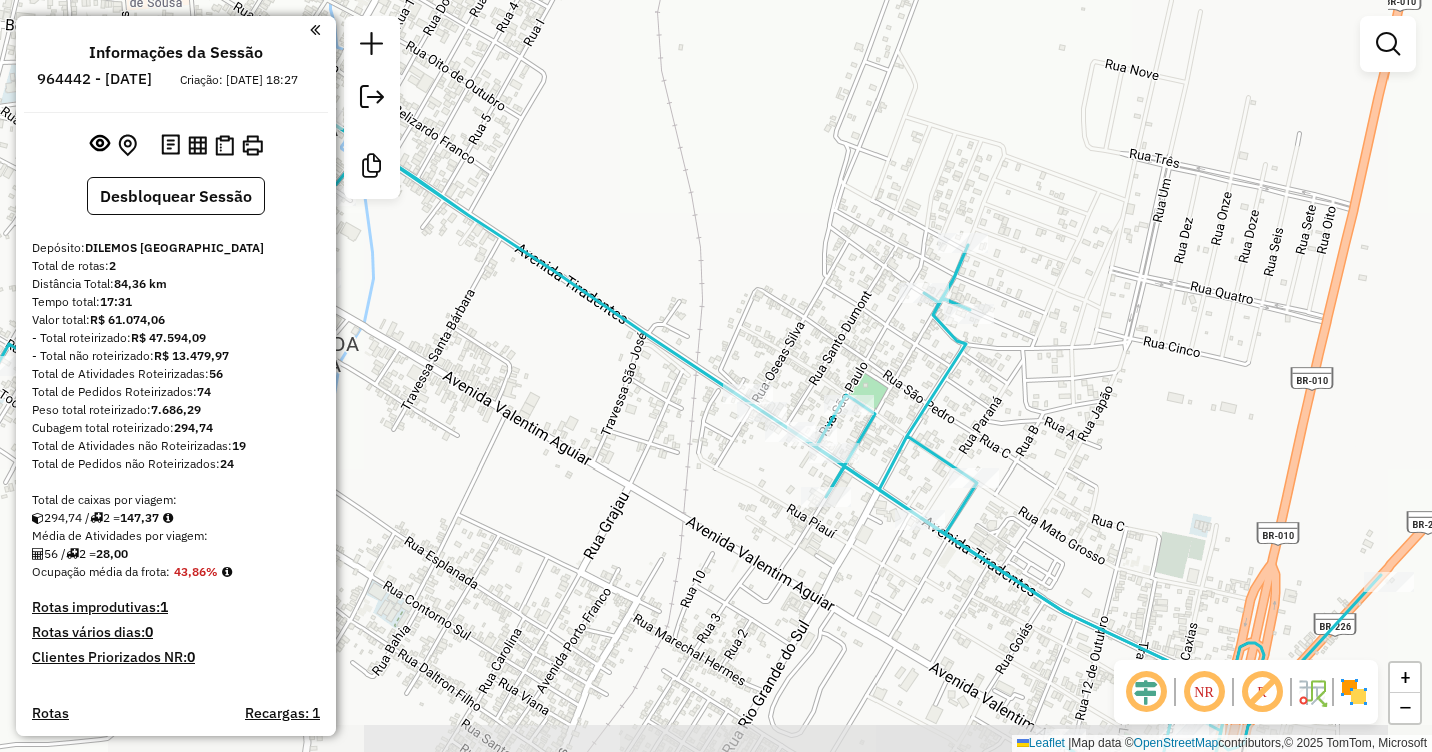 drag, startPoint x: 551, startPoint y: 296, endPoint x: 846, endPoint y: 642, distance: 454.6878 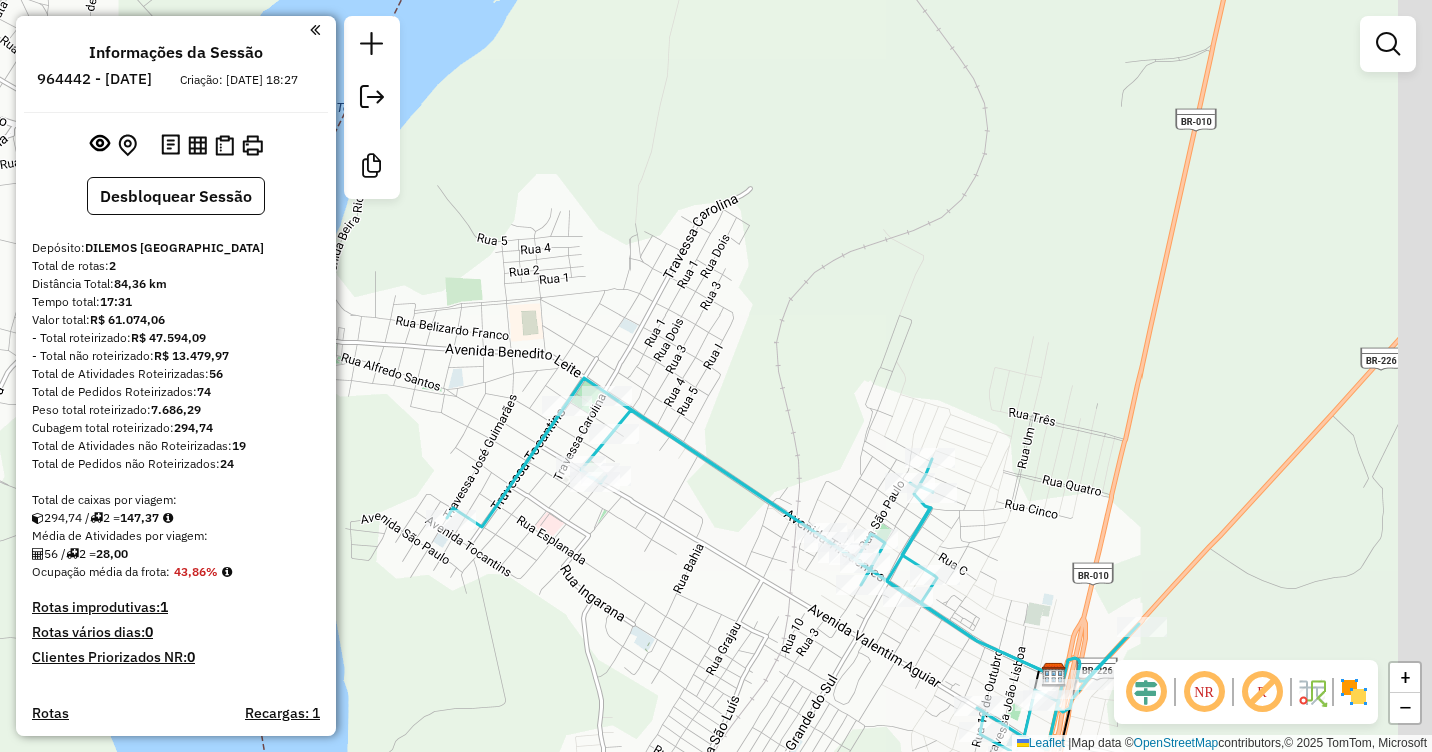 drag, startPoint x: 903, startPoint y: 493, endPoint x: 749, endPoint y: 386, distance: 187.52333 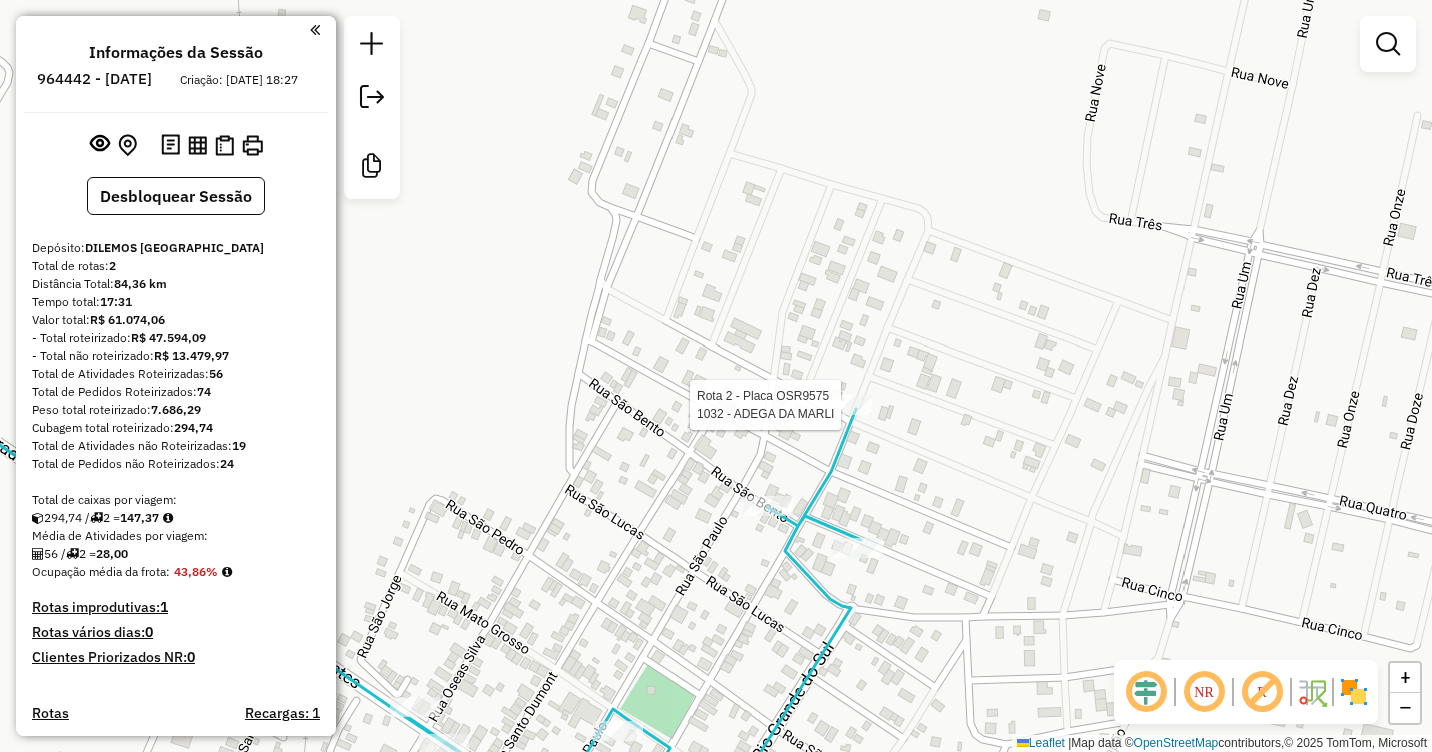 select on "**********" 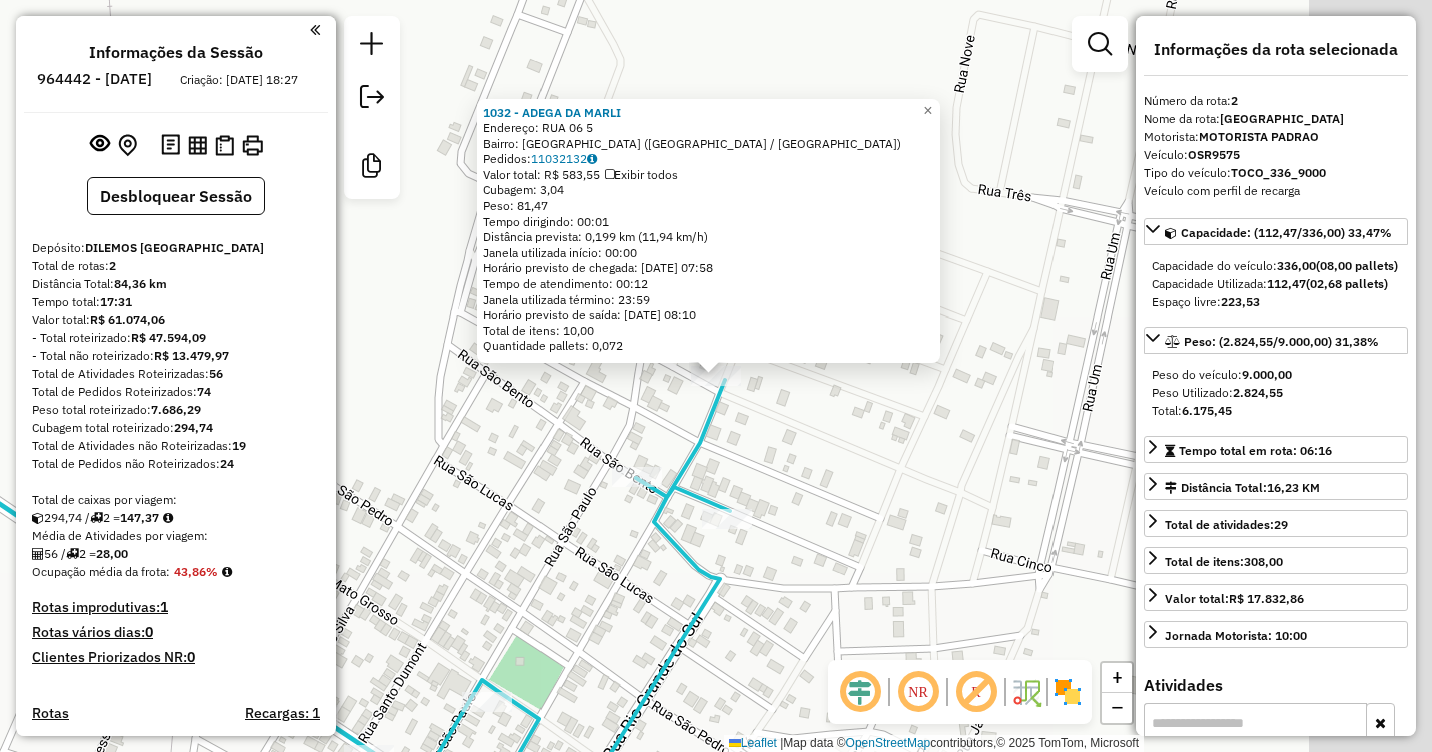 scroll, scrollTop: 605, scrollLeft: 0, axis: vertical 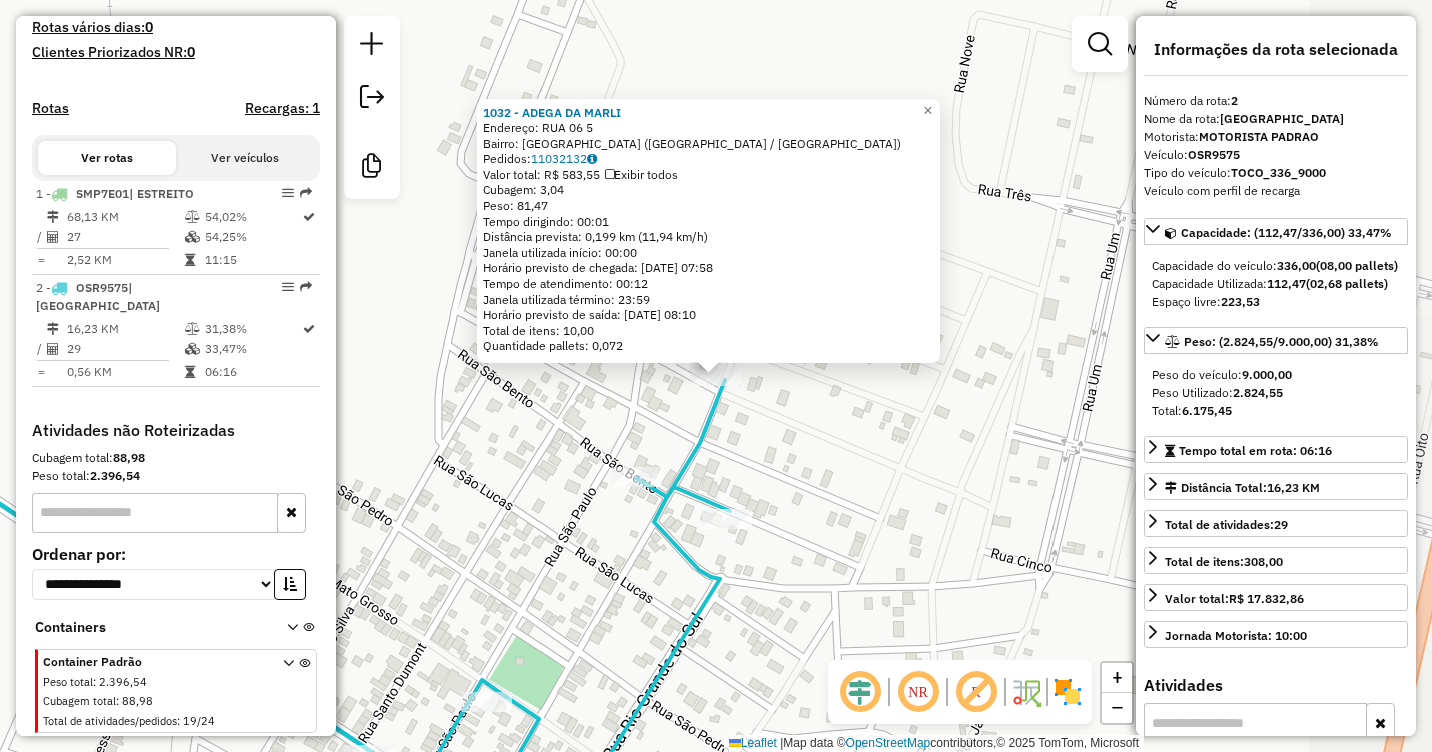 click on "1032 - ADEGA DA [PERSON_NAME]:  RUA 06 5   Bairro: [GEOGRAPHIC_DATA] ([GEOGRAPHIC_DATA] / [GEOGRAPHIC_DATA])   [GEOGRAPHIC_DATA]:  11032132   Valor total: R$ 583,55   Exibir todos   Cubagem: 3,04  Peso: 81,47  Tempo dirigindo: 00:01   Distância prevista: 0,199 km (11,94 km/h)   [GEOGRAPHIC_DATA] utilizada início: 00:00   Horário previsto de chegada: [DATE] 07:58   Tempo de atendimento: 00:12   Janela utilizada término: 23:59   Horário previsto de saída: [DATE] 08:10   Total de itens: 10,00   Quantidade pallets: 0,072  × Janela de atendimento Grade de atendimento Capacidade Transportadoras Veículos Cliente Pedidos  Rotas Selecione os dias de semana para filtrar as janelas de atendimento  Seg   Ter   Qua   Qui   Sex   Sáb   Dom  Informe o período da janela de atendimento: De: Até:  Filtrar exatamente a janela do cliente  Considerar janela de atendimento padrão  Selecione os dias de semana para filtrar as grades de atendimento  Seg   Ter   Qua   Qui   Sex   Sáb   Dom   Considerar clientes sem dia de atendimento cadastrado  De:  De:" 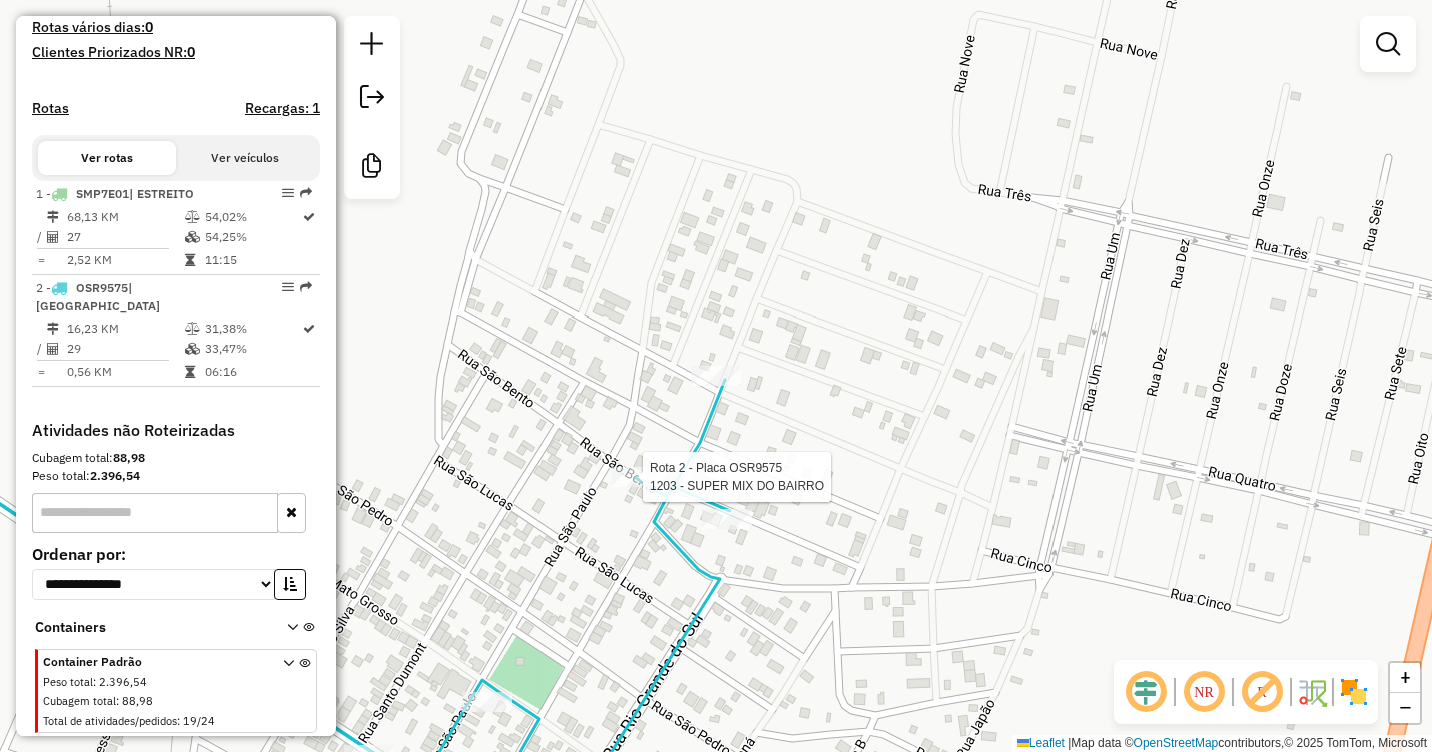 select on "**********" 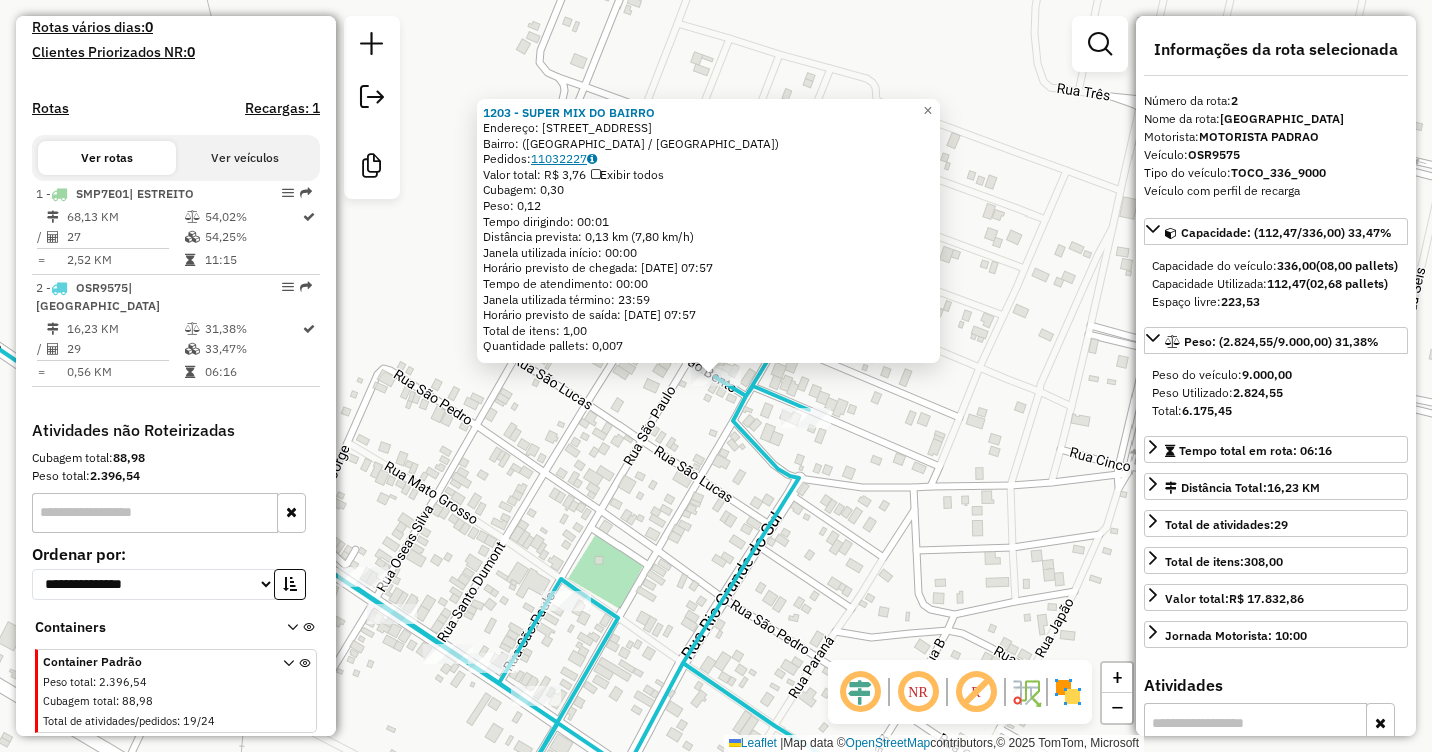 click on "11032227" 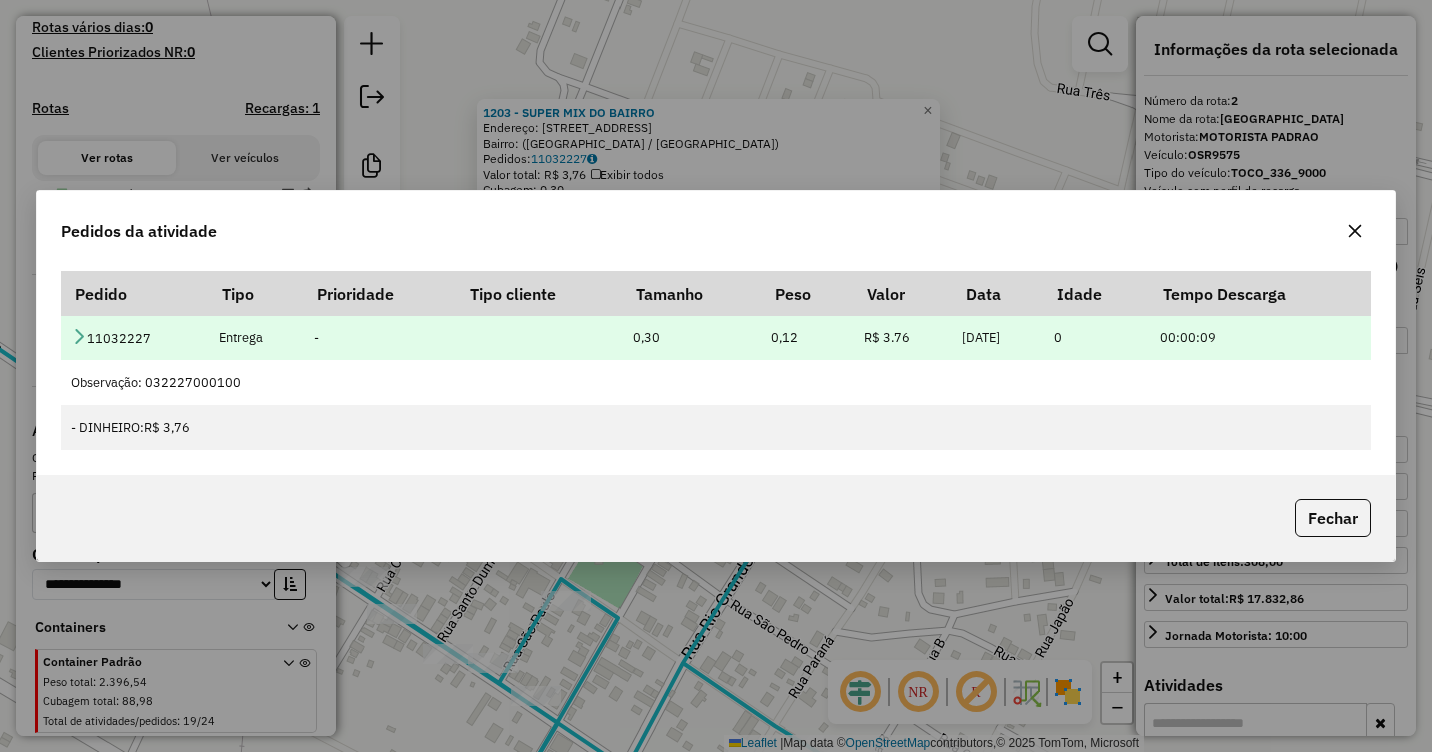 click at bounding box center (79, 336) 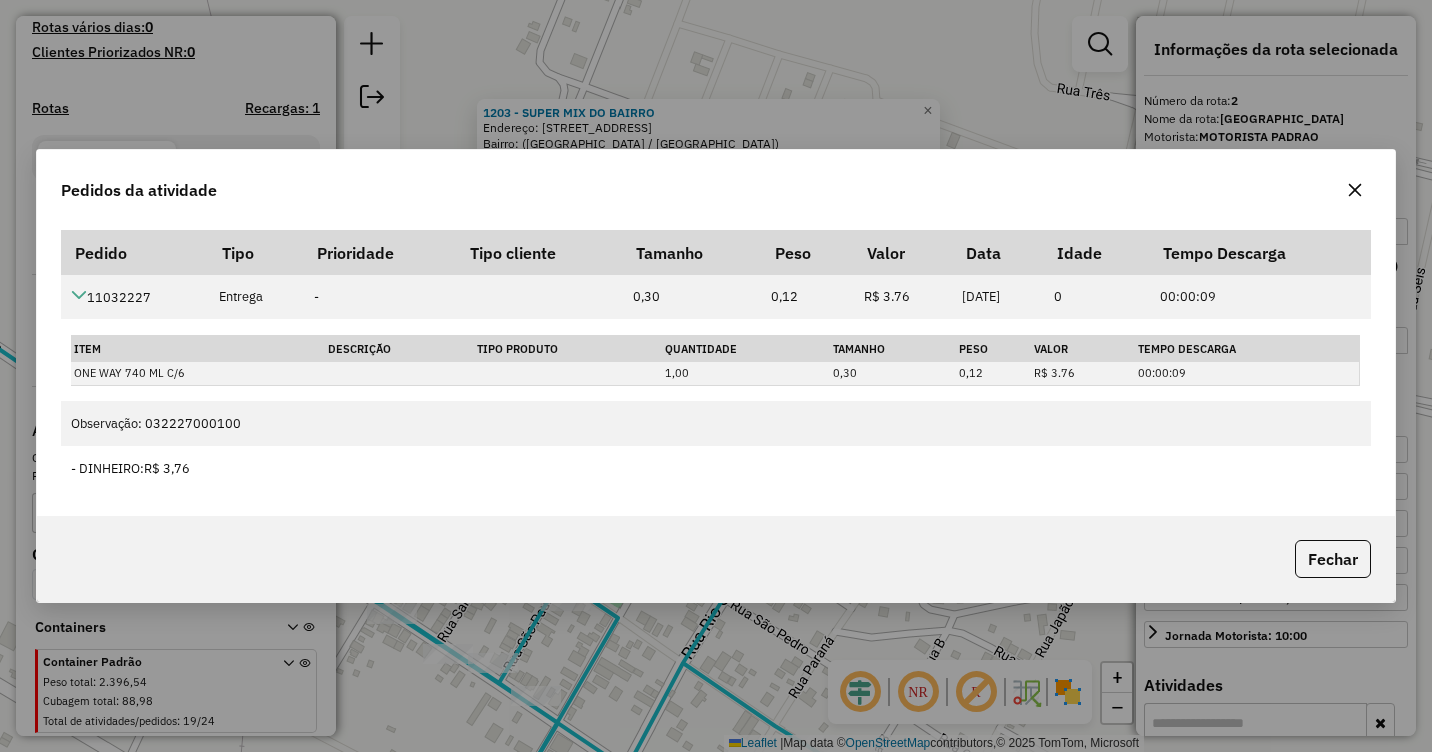 click 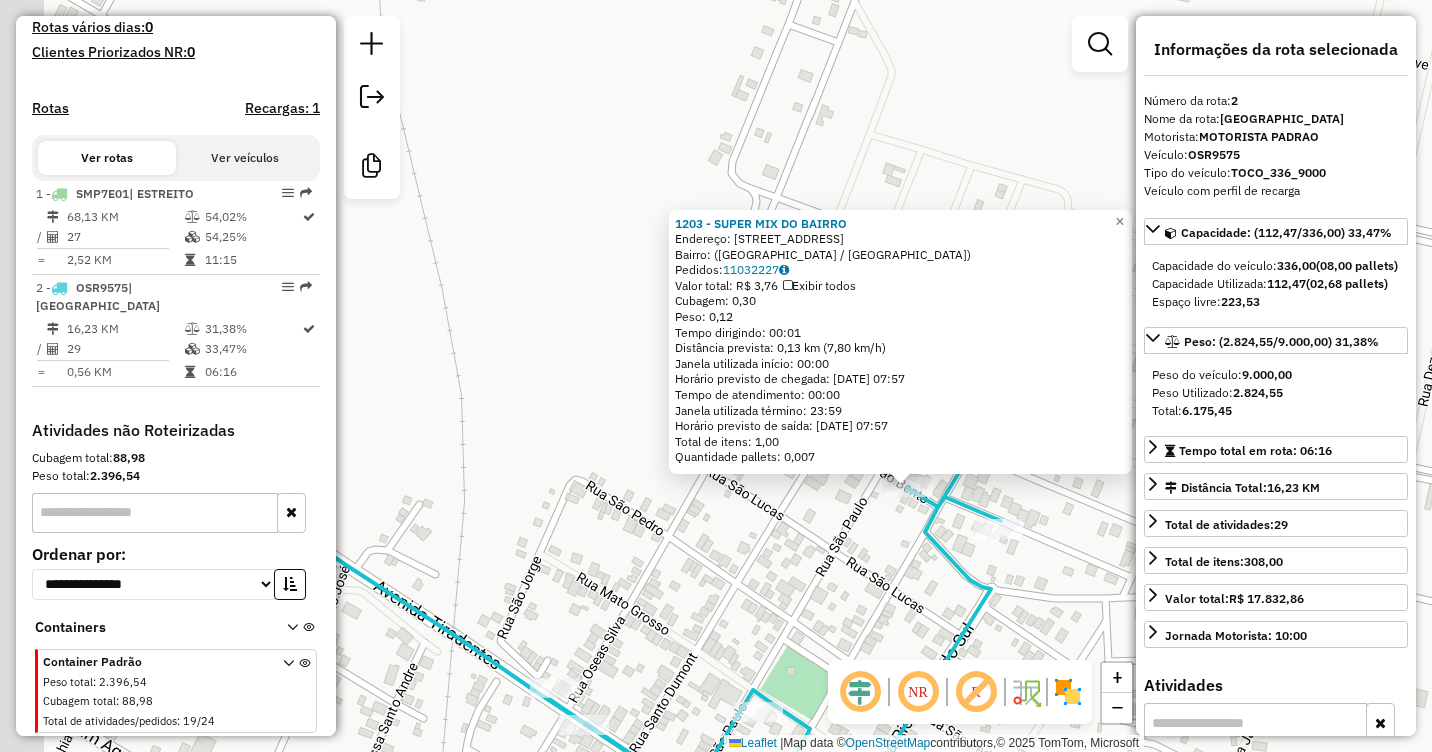drag, startPoint x: 712, startPoint y: 478, endPoint x: 906, endPoint y: 578, distance: 218.25673 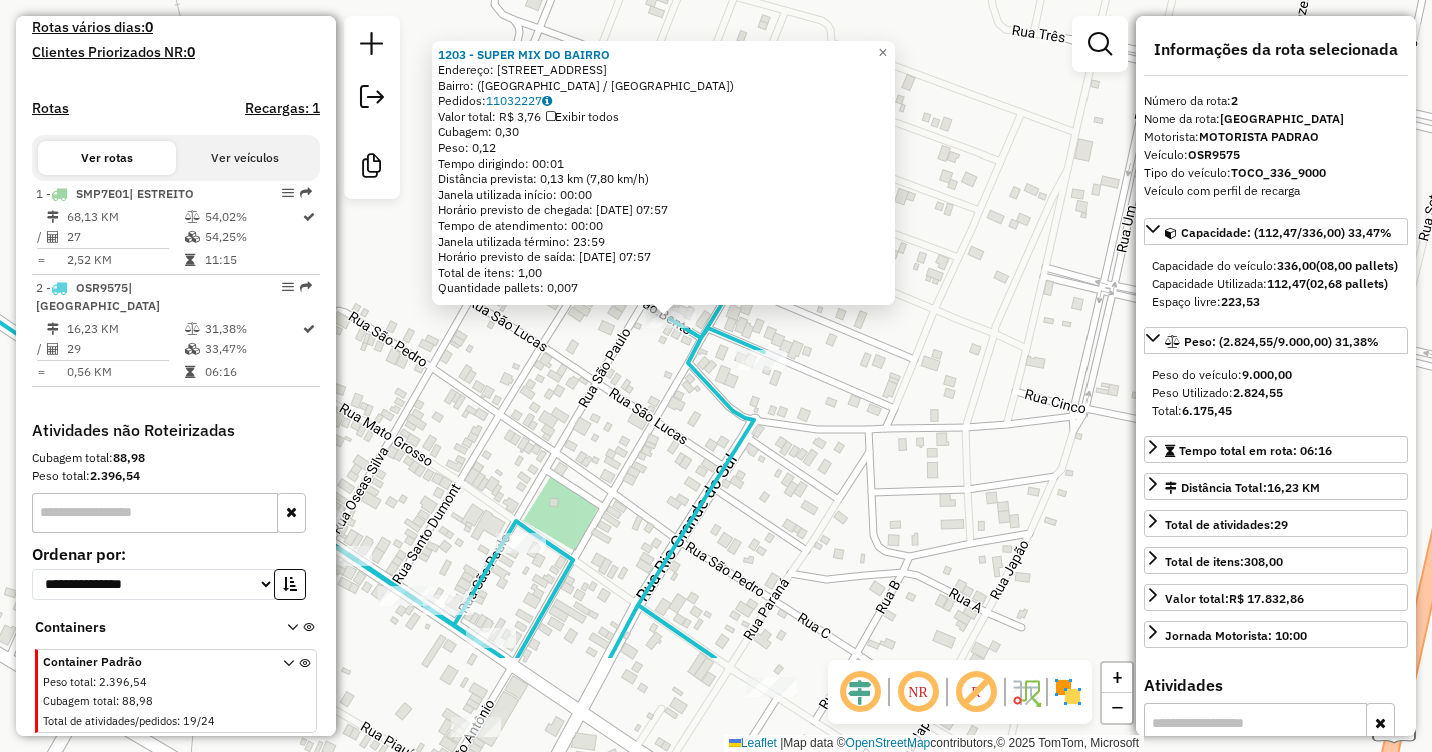 drag, startPoint x: 799, startPoint y: 565, endPoint x: 593, endPoint y: 429, distance: 246.84409 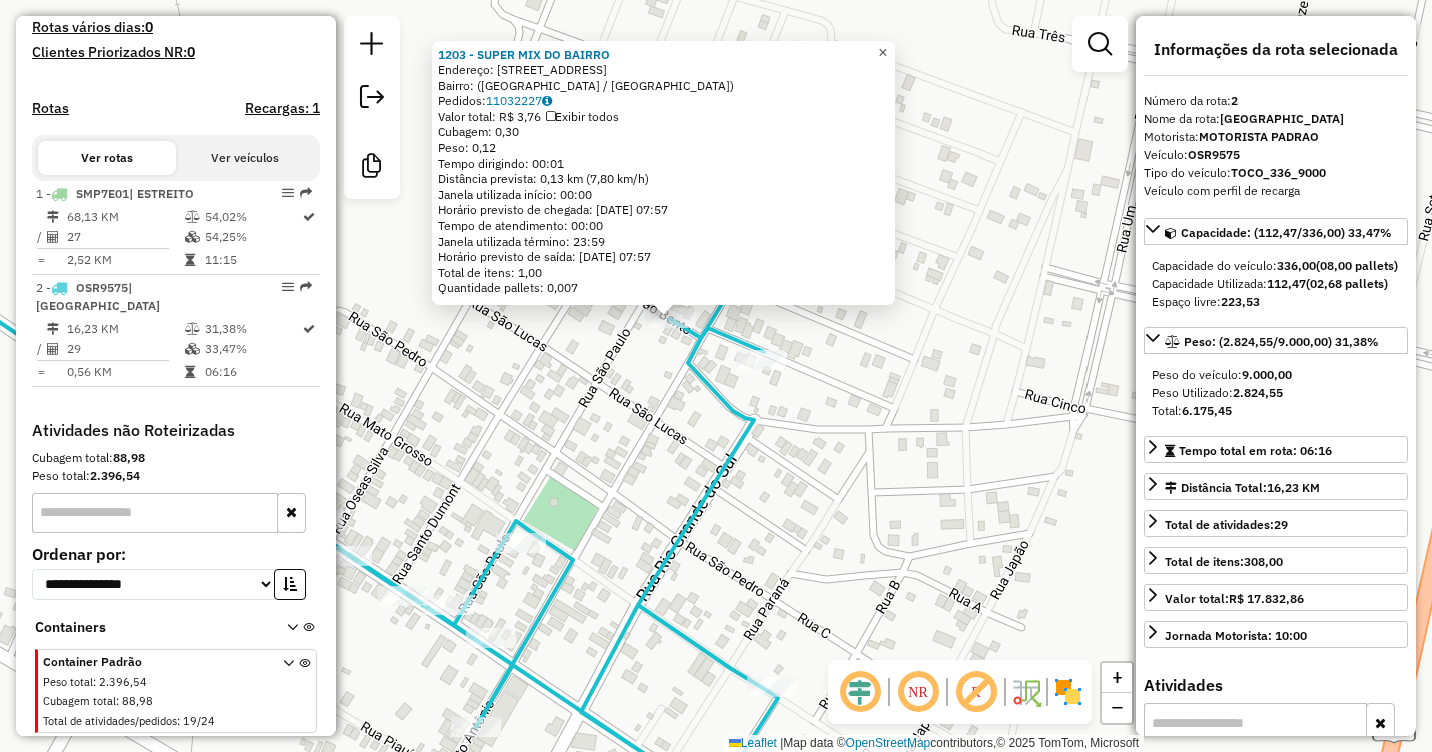 click on "×" 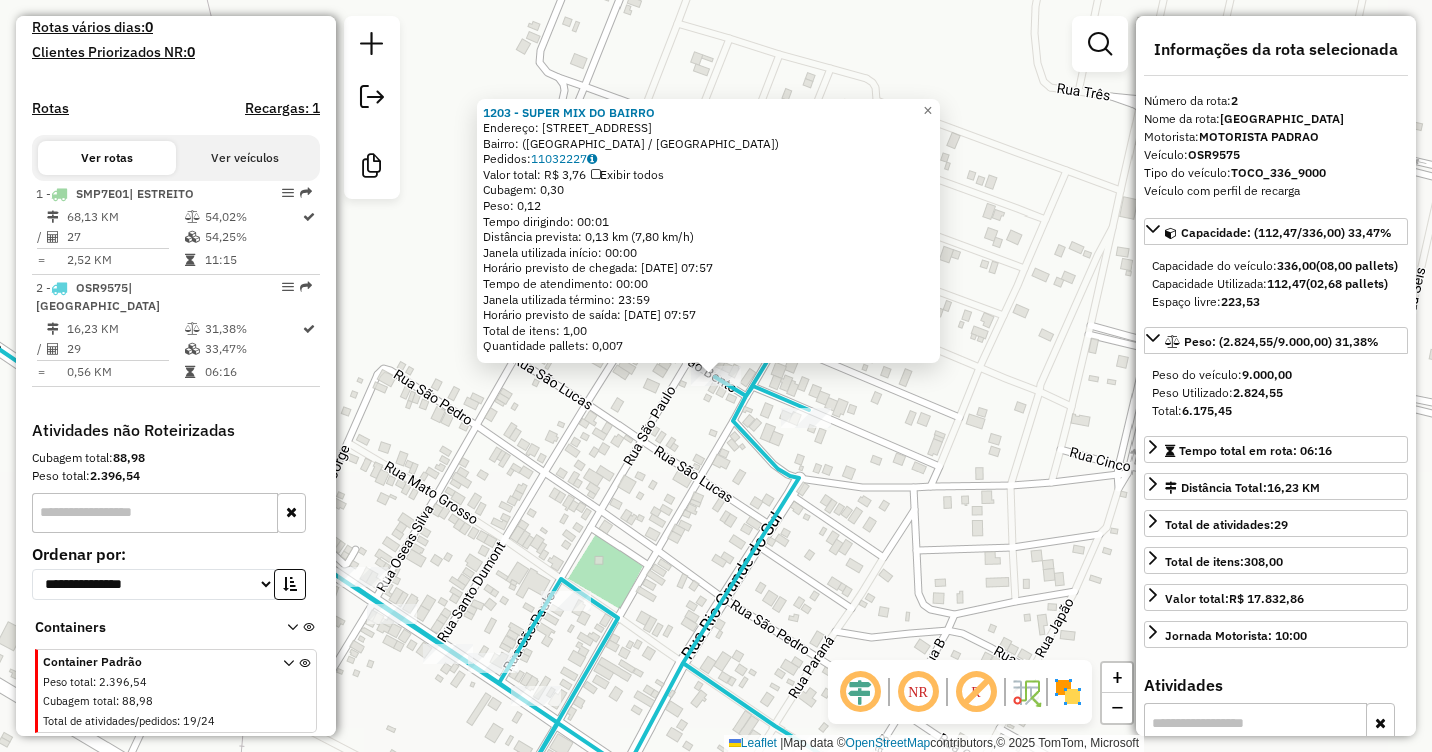 click on "1203 - SUPER MIX DO BAIRRO  [GEOGRAPHIC_DATA]:  [STREET_ADDRESS]   [GEOGRAPHIC_DATA]:  11032227   Valor total: R$ 3,76   Exibir todos   Cubagem: 0,30  Peso: 0,12  Tempo dirigindo: 00:01   Distância prevista: 0,13 km (7,80 km/h)   Janela utilizada início: 00:00   Horário previsto de chegada: [DATE] 07:57   Tempo de atendimento: 00:00   Janela utilizada término: 23:59   Horário previsto de saída: [DATE] 07:57   Total de itens: 1,00   Quantidade pallets: 0,007  × Janela de atendimento Grade de atendimento Capacidade Transportadoras Veículos Cliente Pedidos  Rotas Selecione os dias de semana para filtrar as janelas de atendimento  Seg   Ter   Qua   Qui   Sex   Sáb   Dom  Informe o período da janela de atendimento: De: Até:  Filtrar exatamente a janela do cliente  Considerar janela de atendimento padrão  Selecione os dias de semana para filtrar as grades de atendimento  Seg   Ter   Qua   Qui   Sex   Sáb   Dom   Considerar clientes sem dia de atendimento cadastrado  De:   Até:" 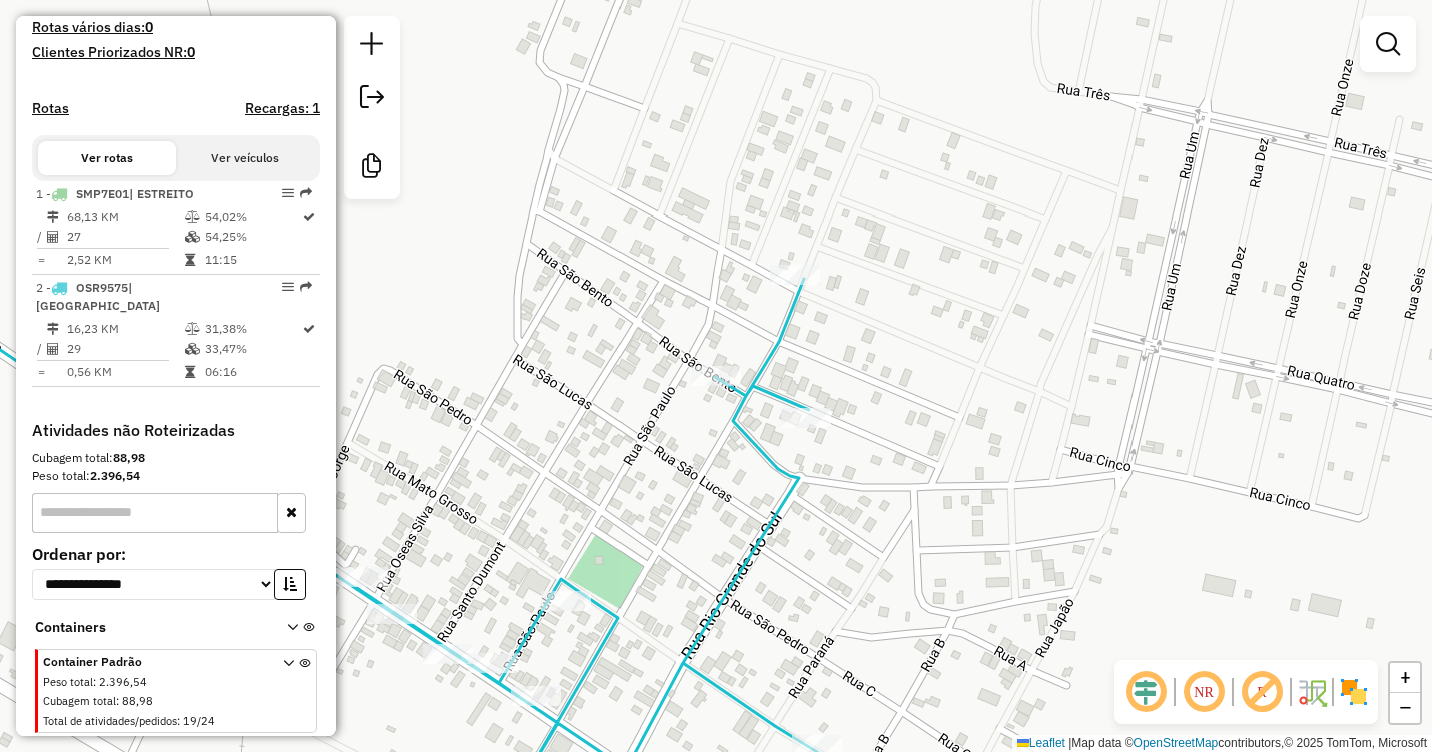 click on "Janela de atendimento Grade de atendimento Capacidade Transportadoras Veículos Cliente Pedidos  Rotas Selecione os dias de semana para filtrar as janelas de atendimento  Seg   Ter   Qua   Qui   Sex   Sáb   Dom  Informe o período da janela de atendimento: De: Até:  Filtrar exatamente a janela do cliente  Considerar janela de atendimento padrão  Selecione os dias de semana para filtrar as grades de atendimento  Seg   Ter   Qua   Qui   Sex   Sáb   Dom   Considerar clientes sem dia de atendimento cadastrado  Clientes fora do dia de atendimento selecionado Filtrar as atividades entre os valores definidos abaixo:  Peso mínimo:   Peso máximo:   Cubagem mínima:   Cubagem máxima:   De:   Até:  Filtrar as atividades entre o tempo de atendimento definido abaixo:  De:   Até:   Considerar capacidade total dos clientes não roteirizados Transportadora: Selecione um ou mais itens Tipo de veículo: Selecione um ou mais itens Veículo: Selecione um ou mais itens Motorista: Selecione um ou mais itens Nome: Rótulo:" 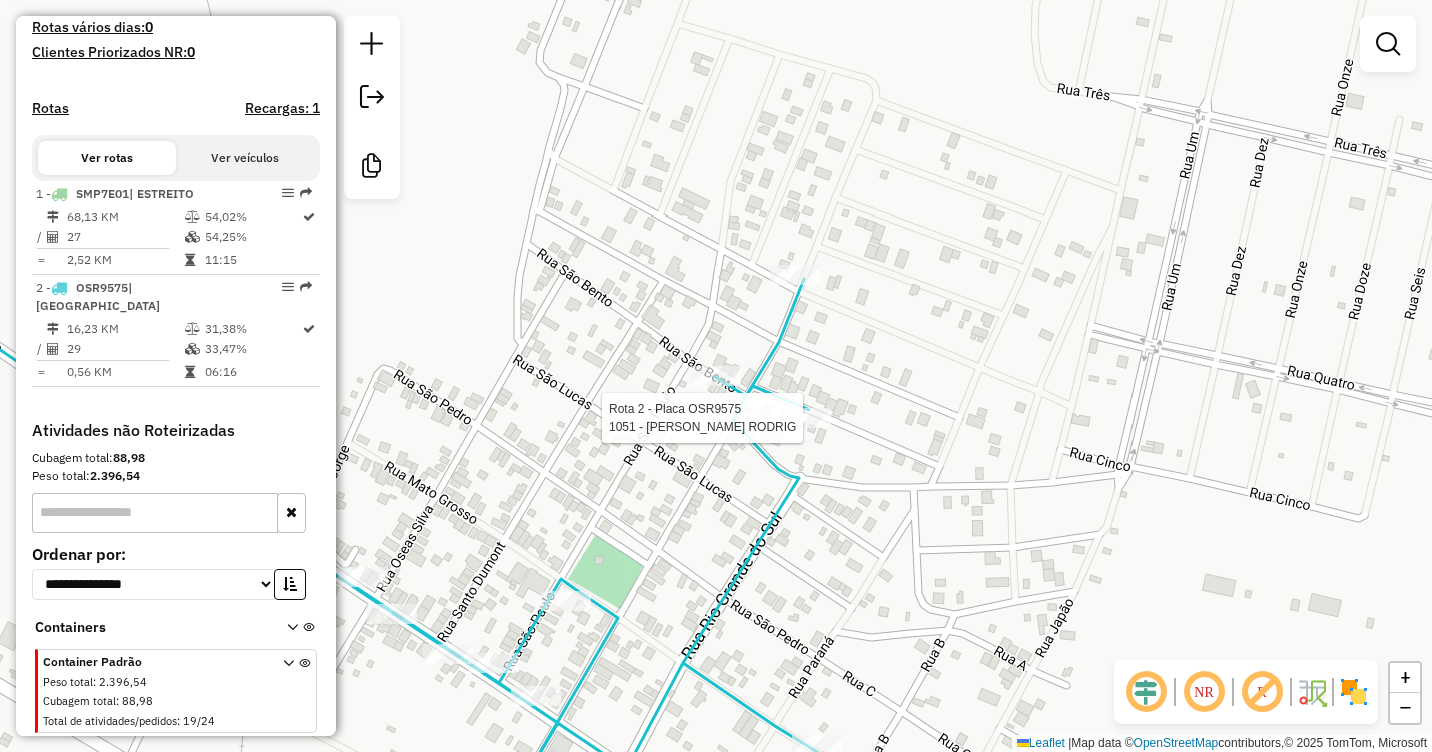 select on "**********" 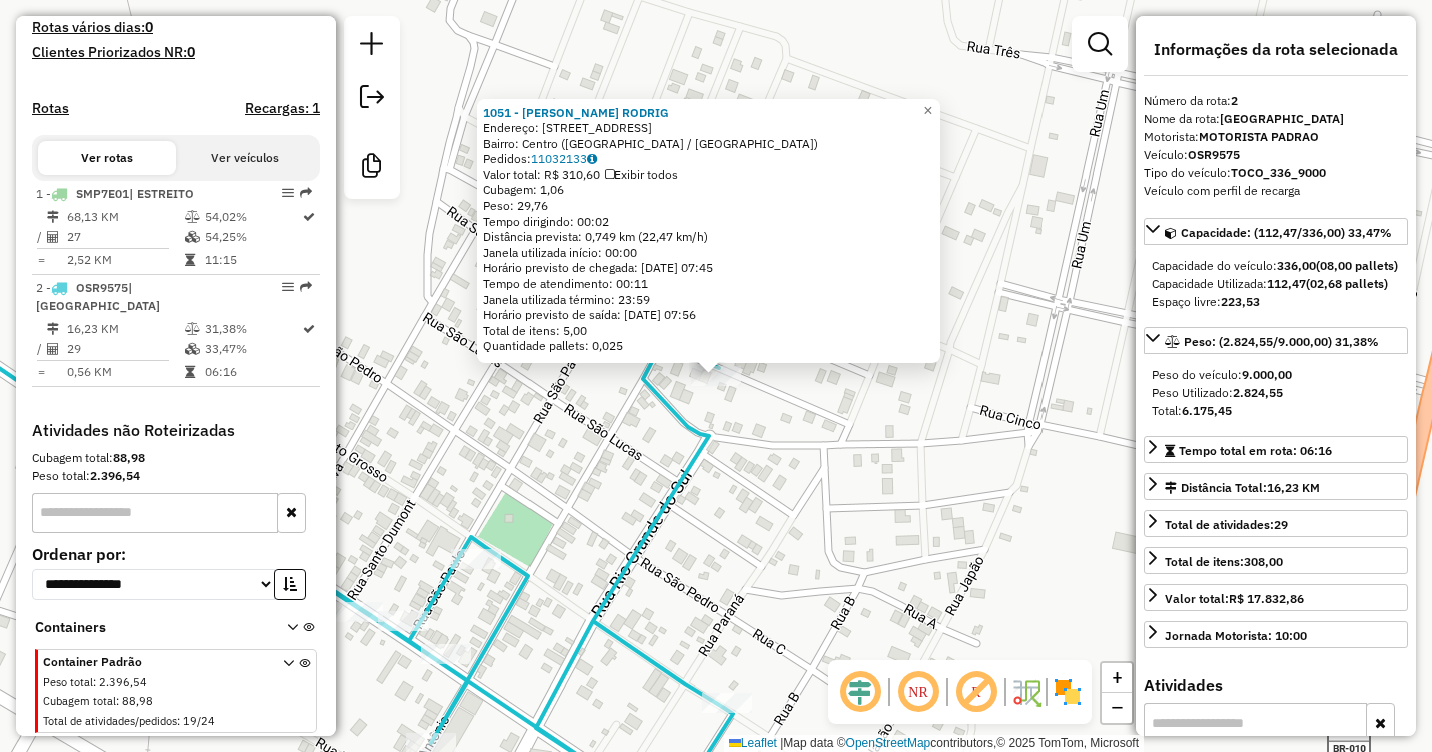 click on "1051 - RAILON MORAIS RODRIG  Endereço:  [STREET_ADDRESS]   [GEOGRAPHIC_DATA]:  11032133   Valor total: R$ 310,60   Exibir todos   Cubagem: 1,06  Peso: 29,76  Tempo dirigindo: 00:02   Distância prevista: 0,749 km (22,47 km/h)   [GEOGRAPHIC_DATA] utilizada início: 00:00   Horário previsto de chegada: [DATE] 07:45   Tempo de atendimento: 00:11   Janela utilizada término: 23:59   Horário previsto de saída: [DATE] 07:56   Total de itens: 5,00   Quantidade pallets: 0,025  × Janela de atendimento Grade de atendimento Capacidade Transportadoras Veículos Cliente Pedidos  Rotas Selecione os dias de semana para filtrar as janelas de atendimento  Seg   Ter   Qua   Qui   Sex   Sáb   Dom  Informe o período da janela de atendimento: De: Até:  Filtrar exatamente a janela do cliente  Considerar janela de atendimento padrão  Selecione os dias de semana para filtrar as grades de atendimento  Seg   Ter   Qua   Qui   Sex   Sáb   Dom   Considerar clientes sem dia de atendimento cadastrado De:" 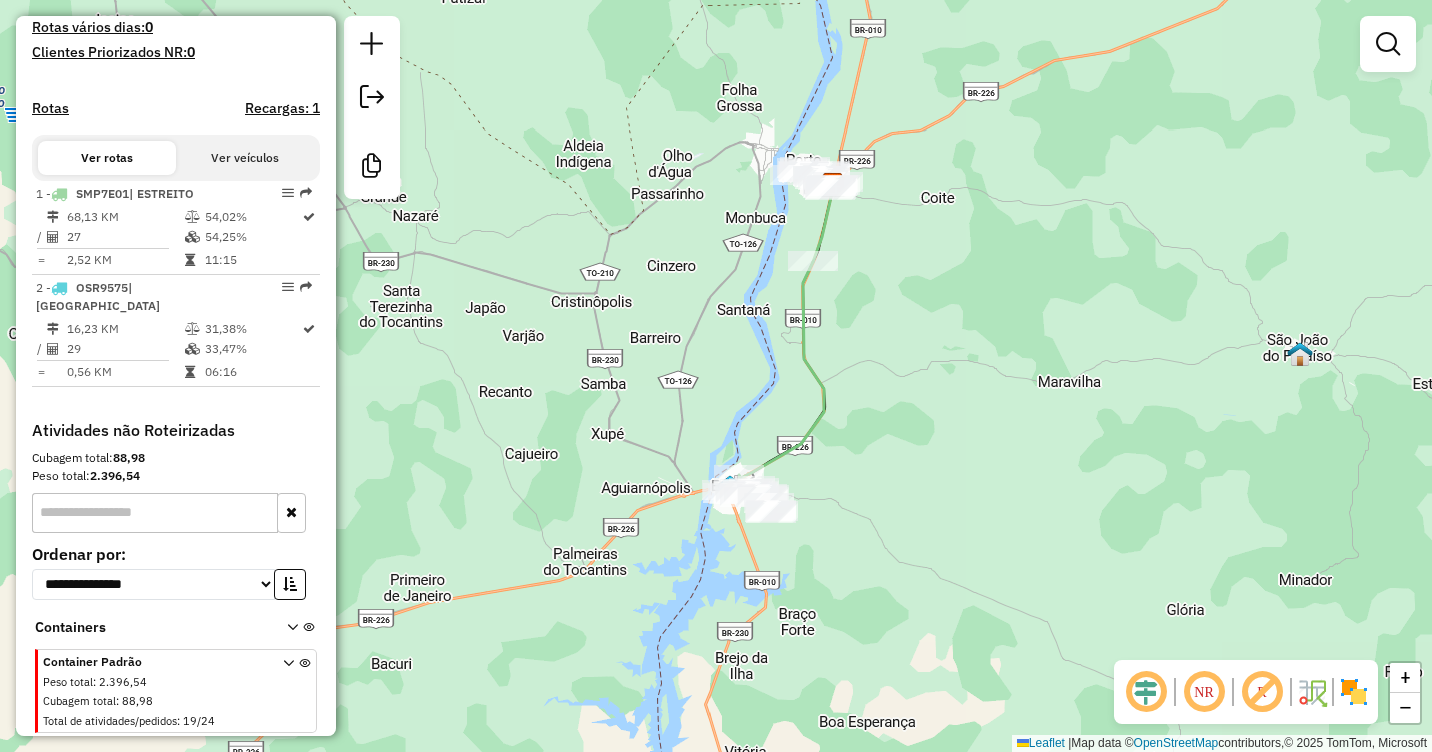 drag, startPoint x: 1022, startPoint y: 361, endPoint x: 850, endPoint y: 253, distance: 203.09604 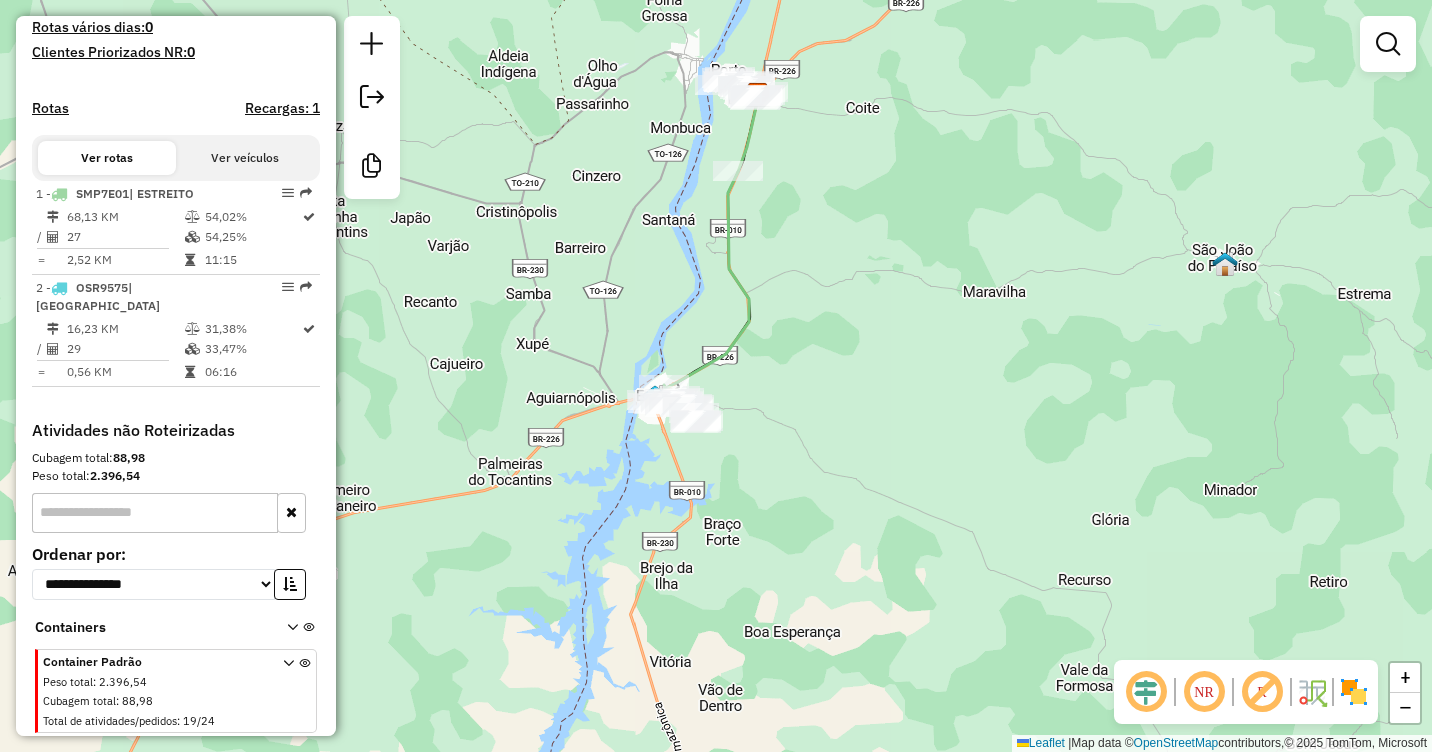 drag, startPoint x: 833, startPoint y: 357, endPoint x: 923, endPoint y: 161, distance: 215.67569 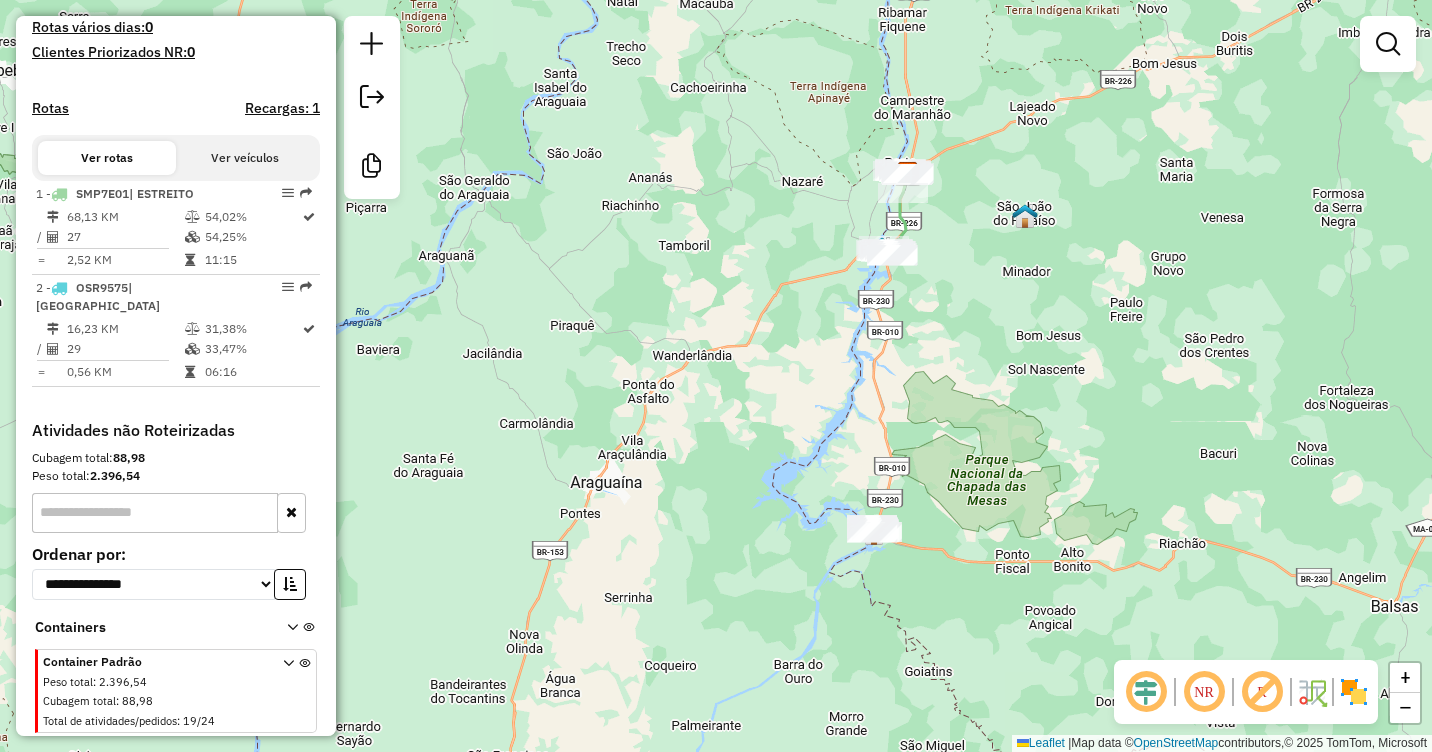 drag, startPoint x: 964, startPoint y: 419, endPoint x: 917, endPoint y: 297, distance: 130.7402 